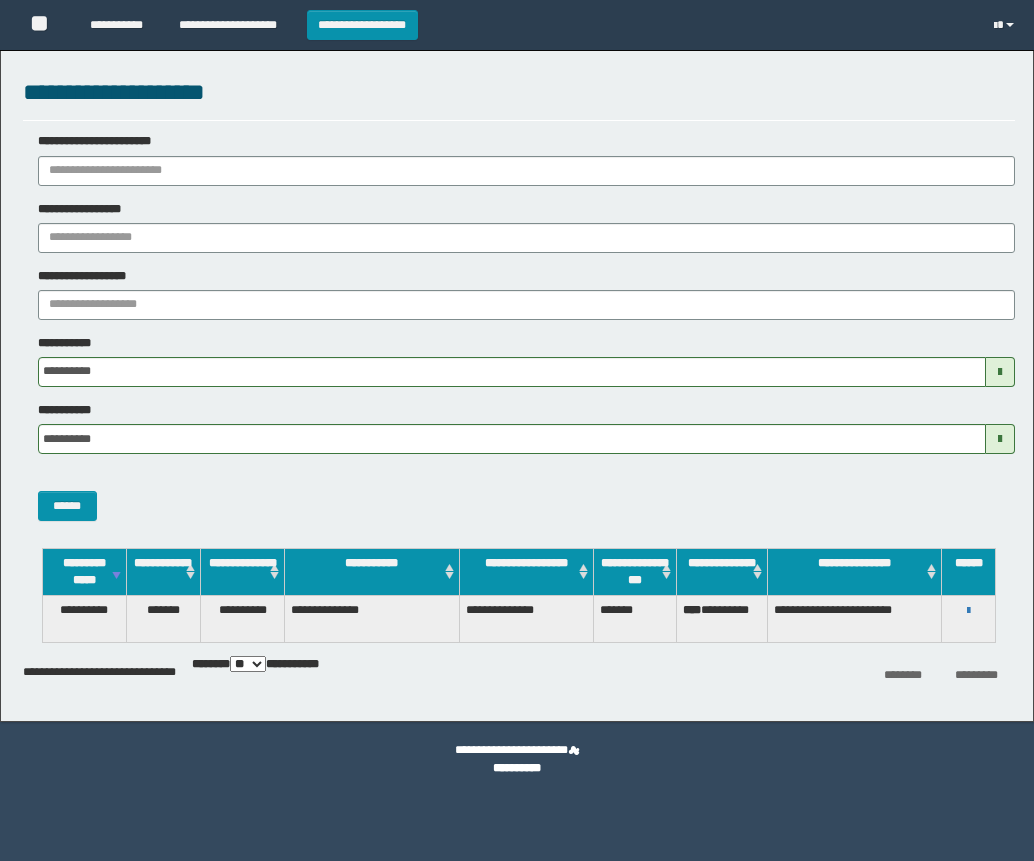 scroll, scrollTop: 0, scrollLeft: 0, axis: both 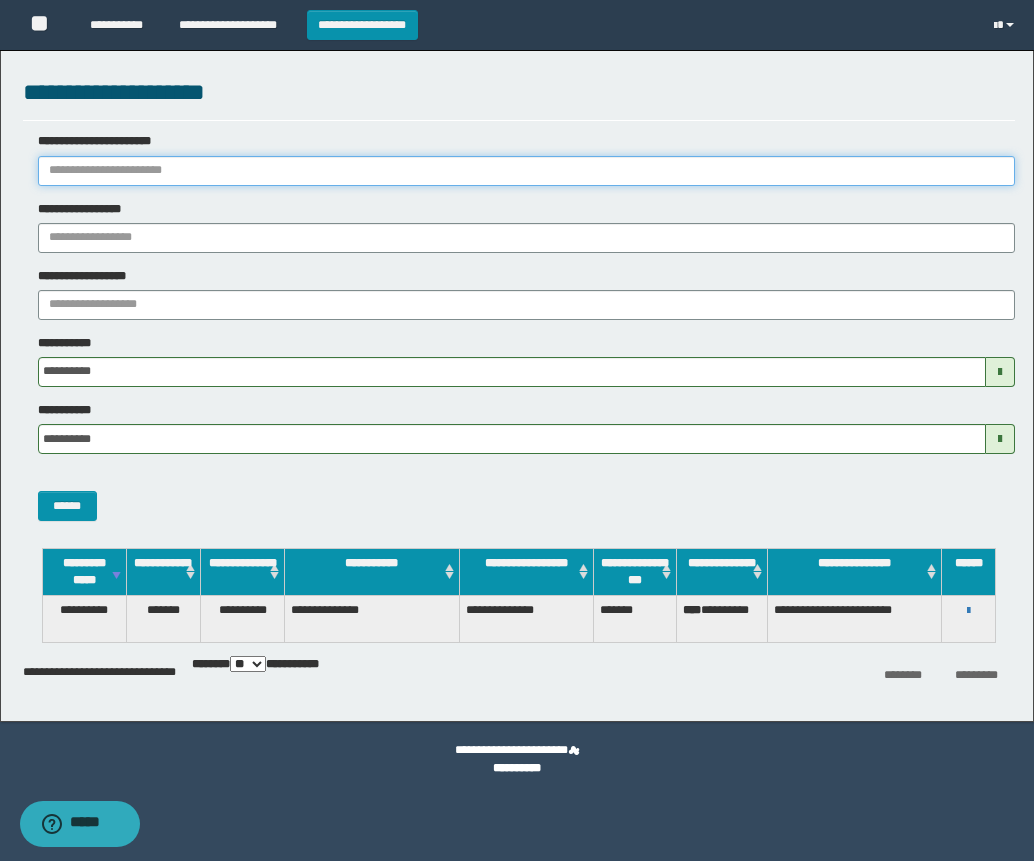 click on "**********" at bounding box center (526, 171) 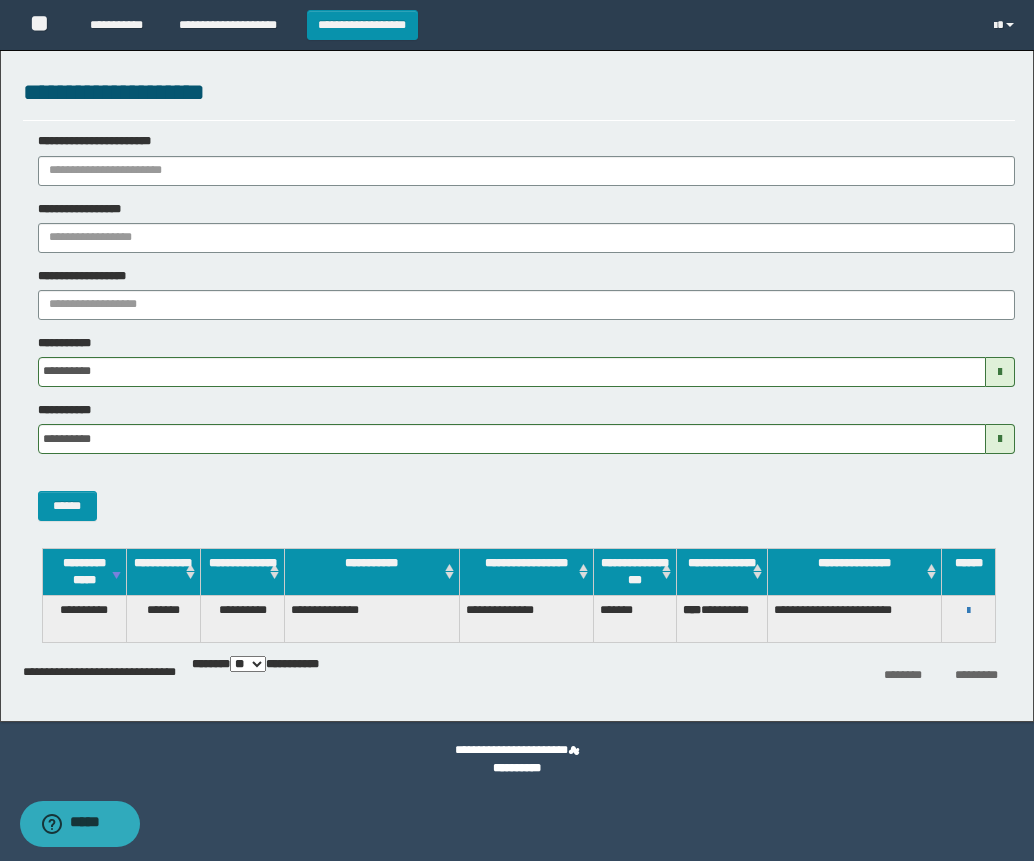 click on "**********" at bounding box center [721, 618] 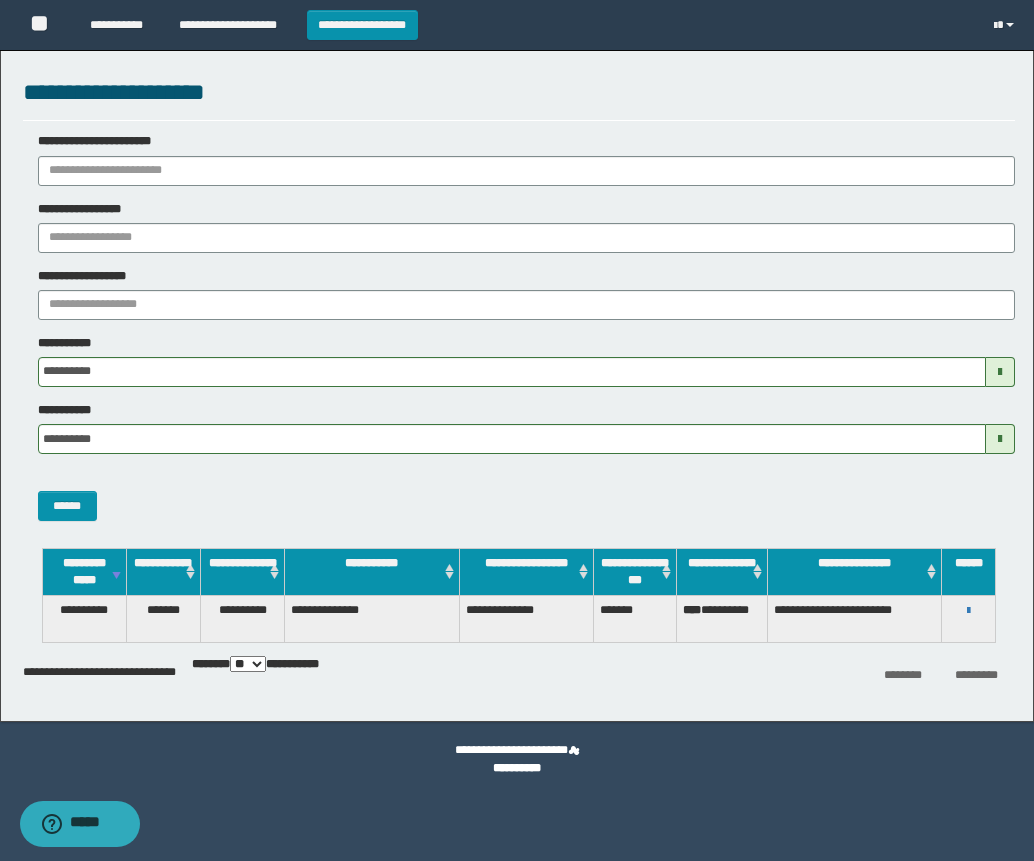 click on "**********" at bounding box center [968, 610] 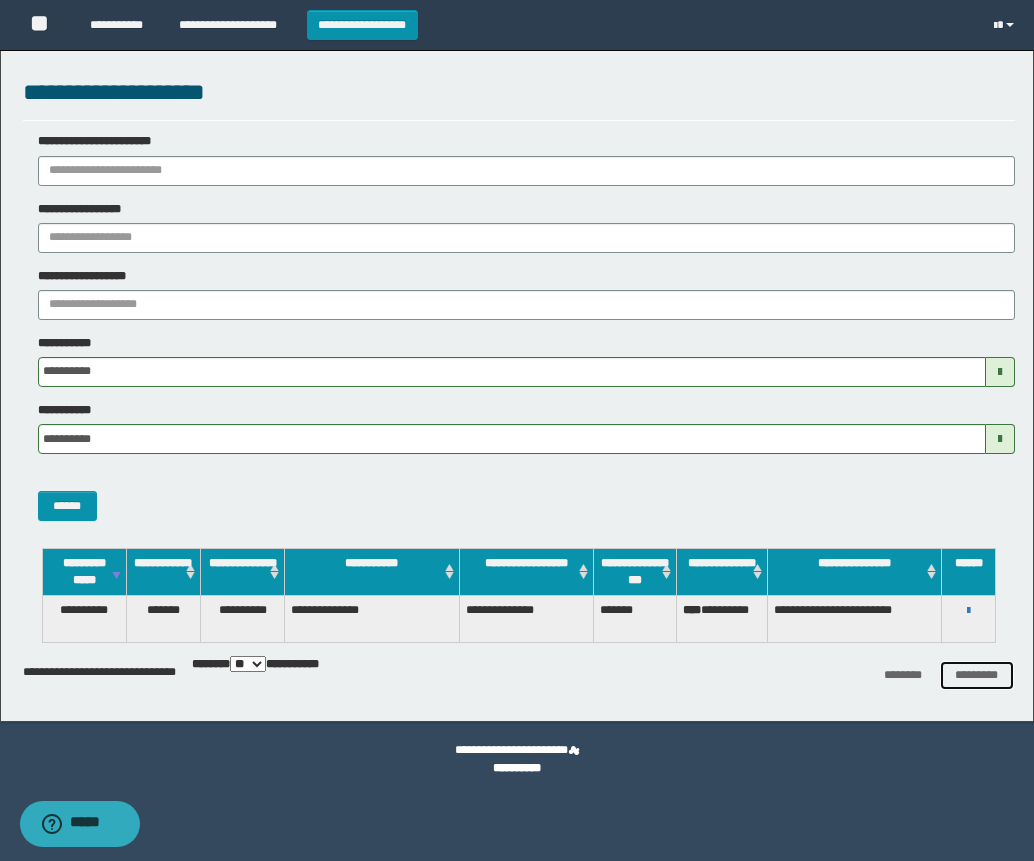 click on "*********" at bounding box center (977, 675) 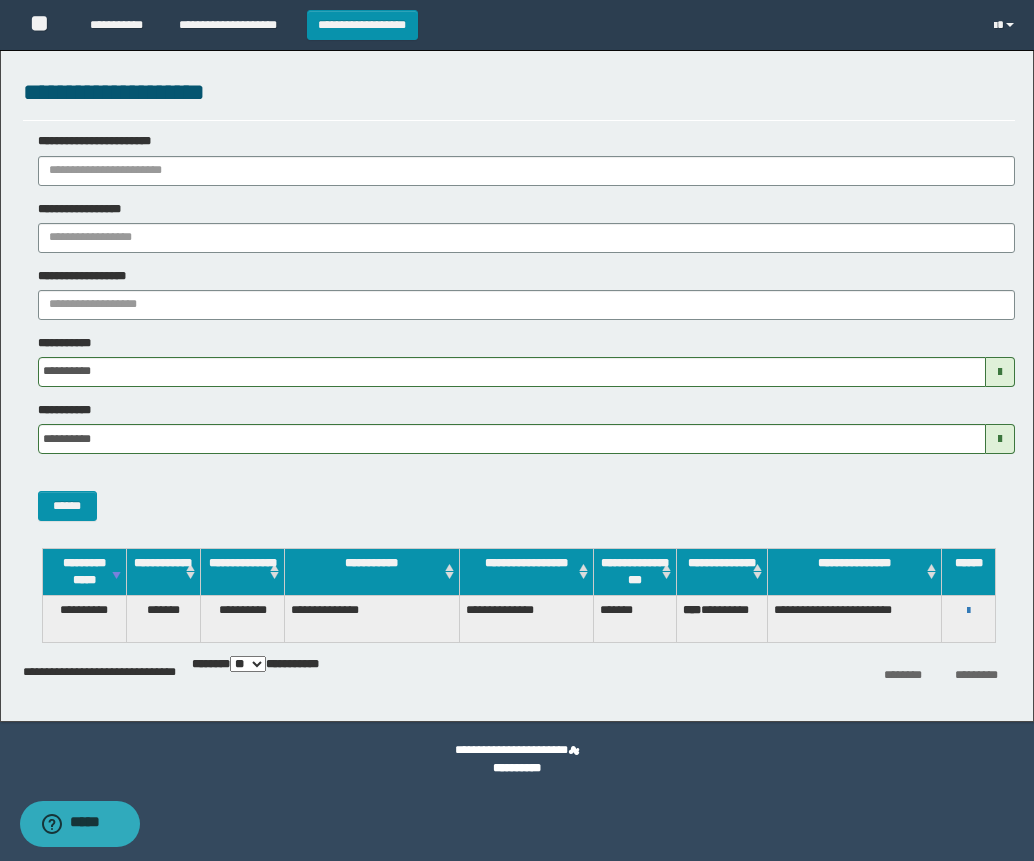 click on "**********" at bounding box center (854, 618) 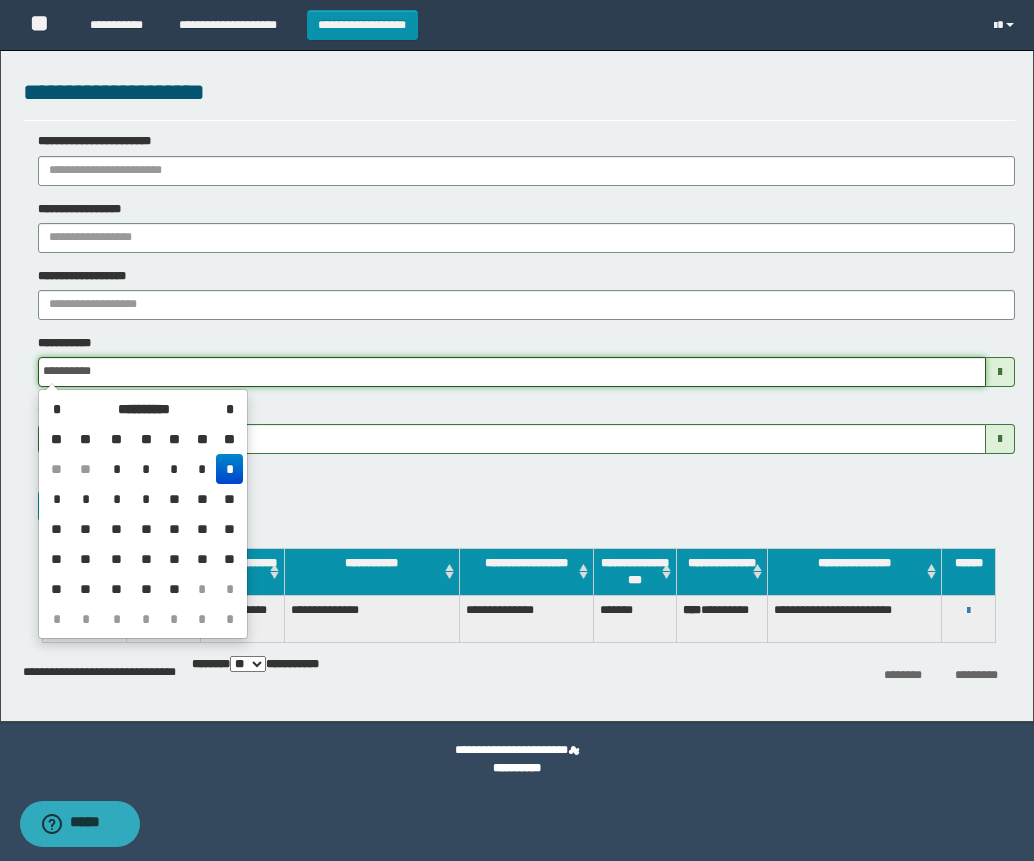 click on "**********" at bounding box center [512, 372] 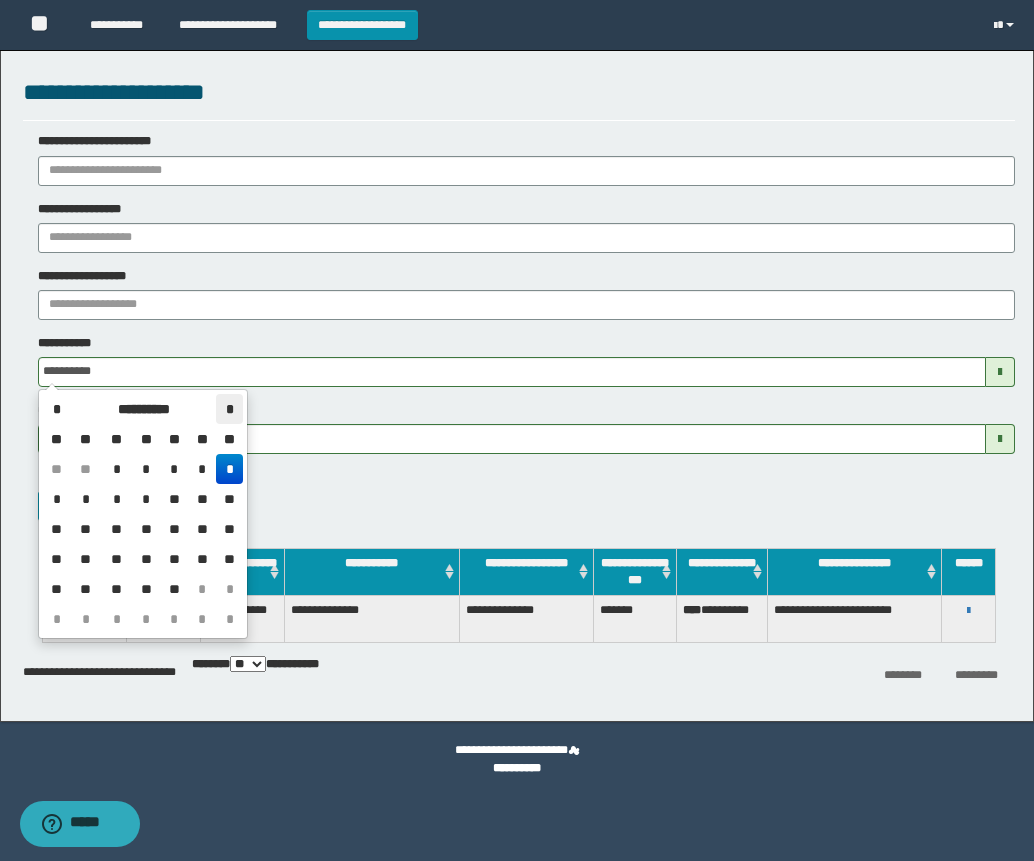 click on "*" at bounding box center (229, 409) 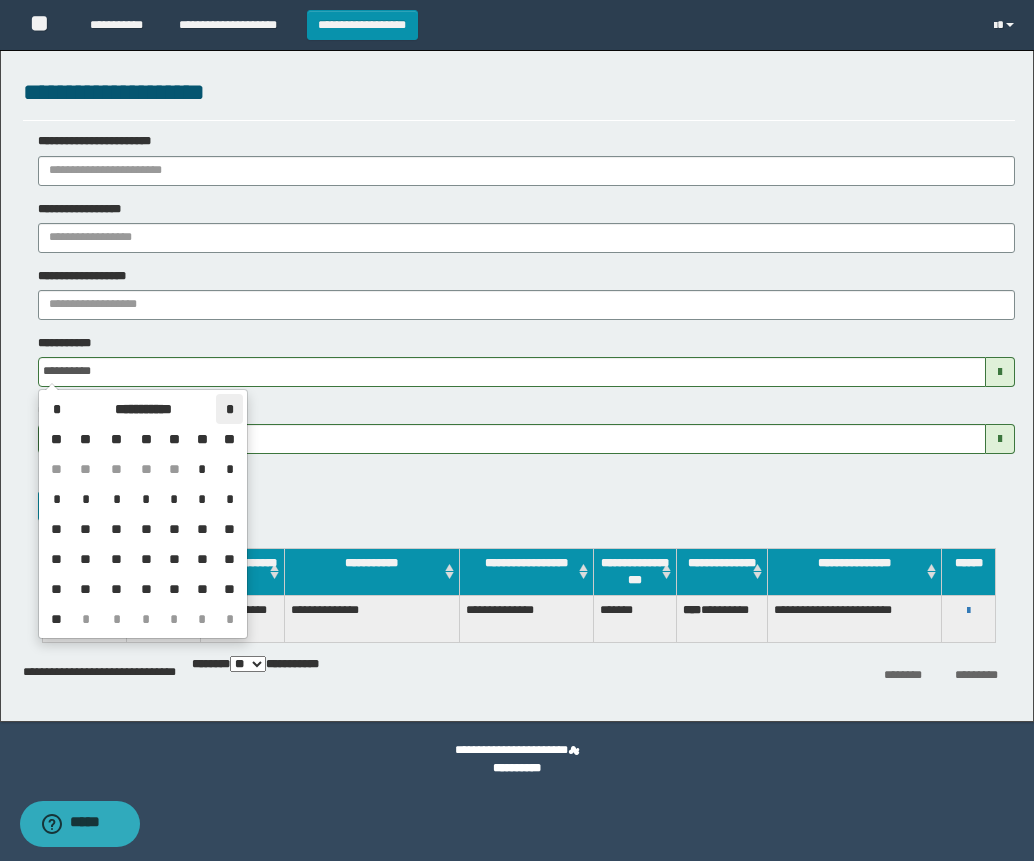 click on "*" at bounding box center [229, 409] 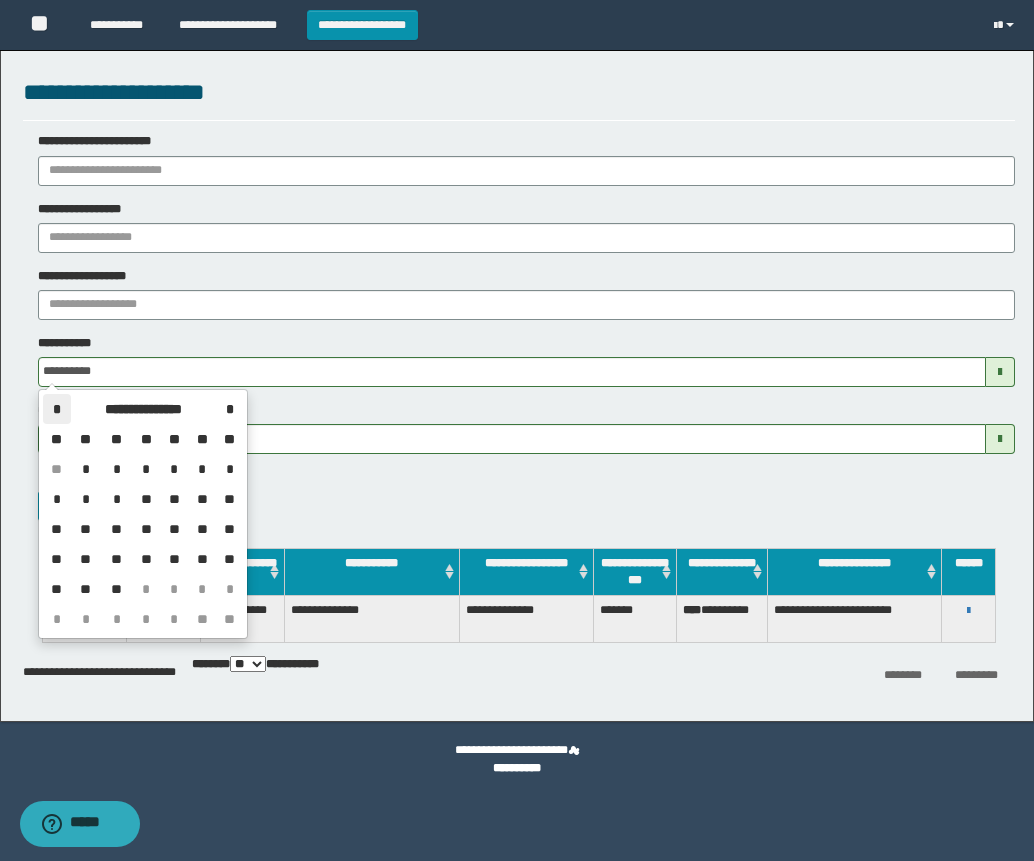 click on "*" at bounding box center [57, 409] 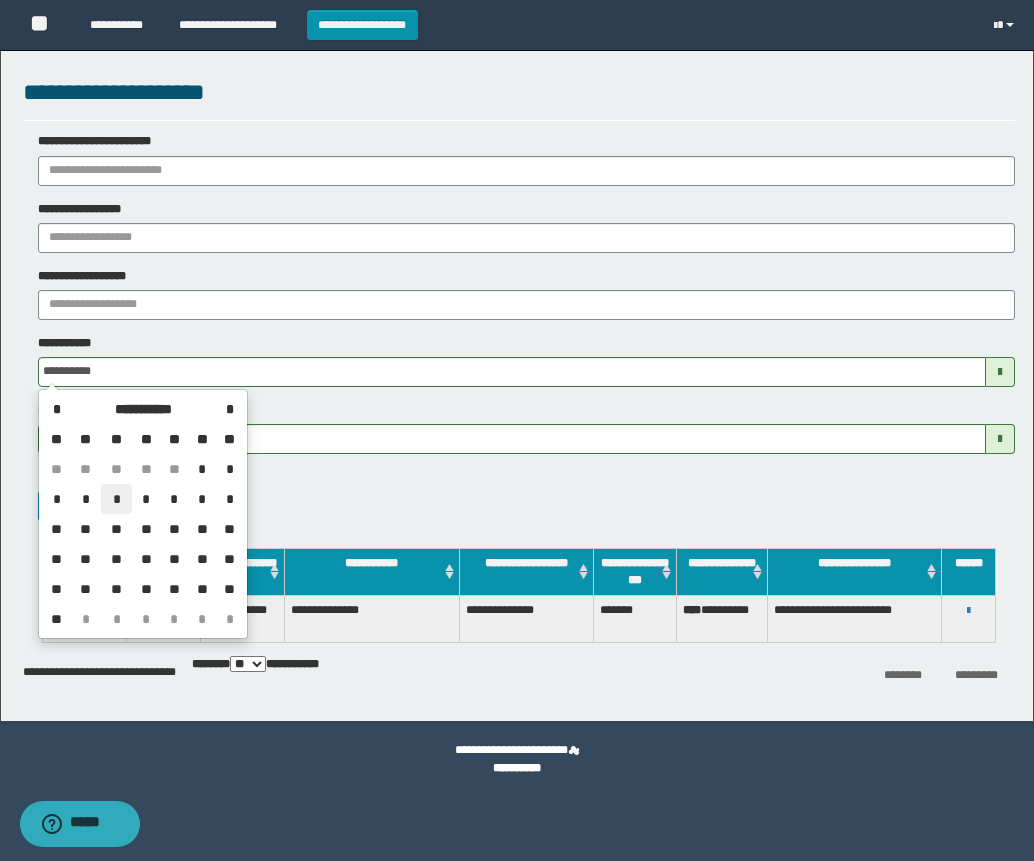 click on "*" at bounding box center [117, 499] 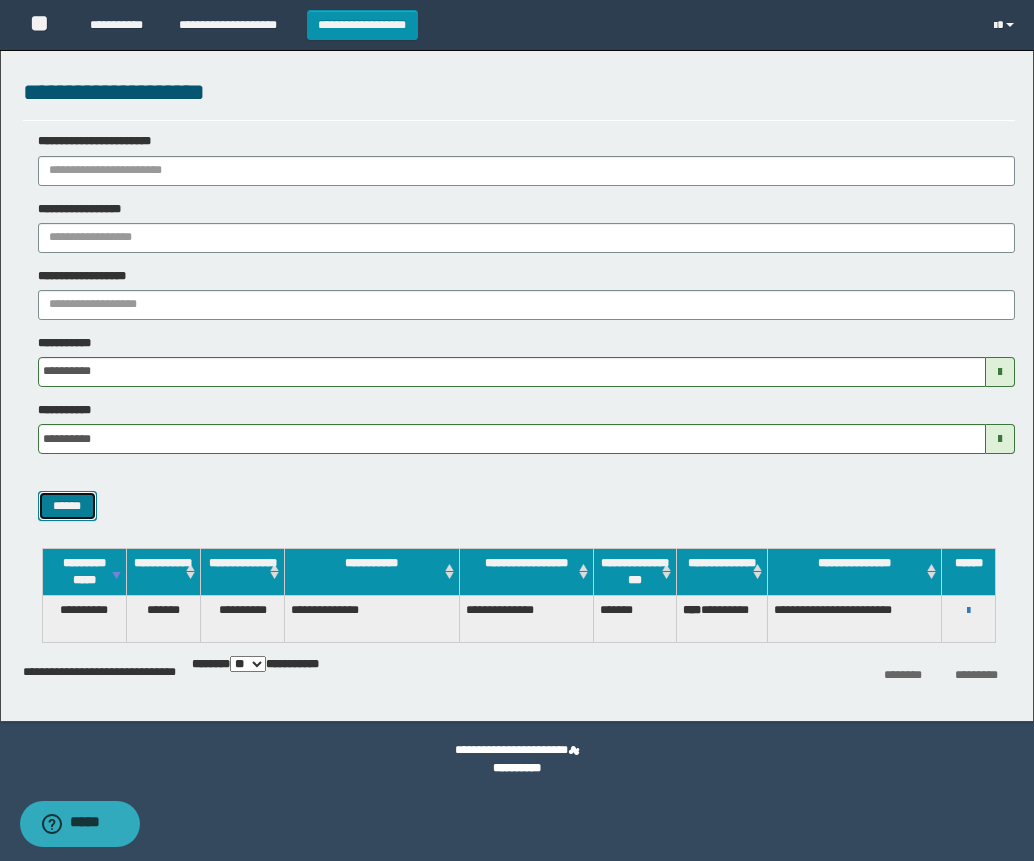 click on "******" at bounding box center (67, 506) 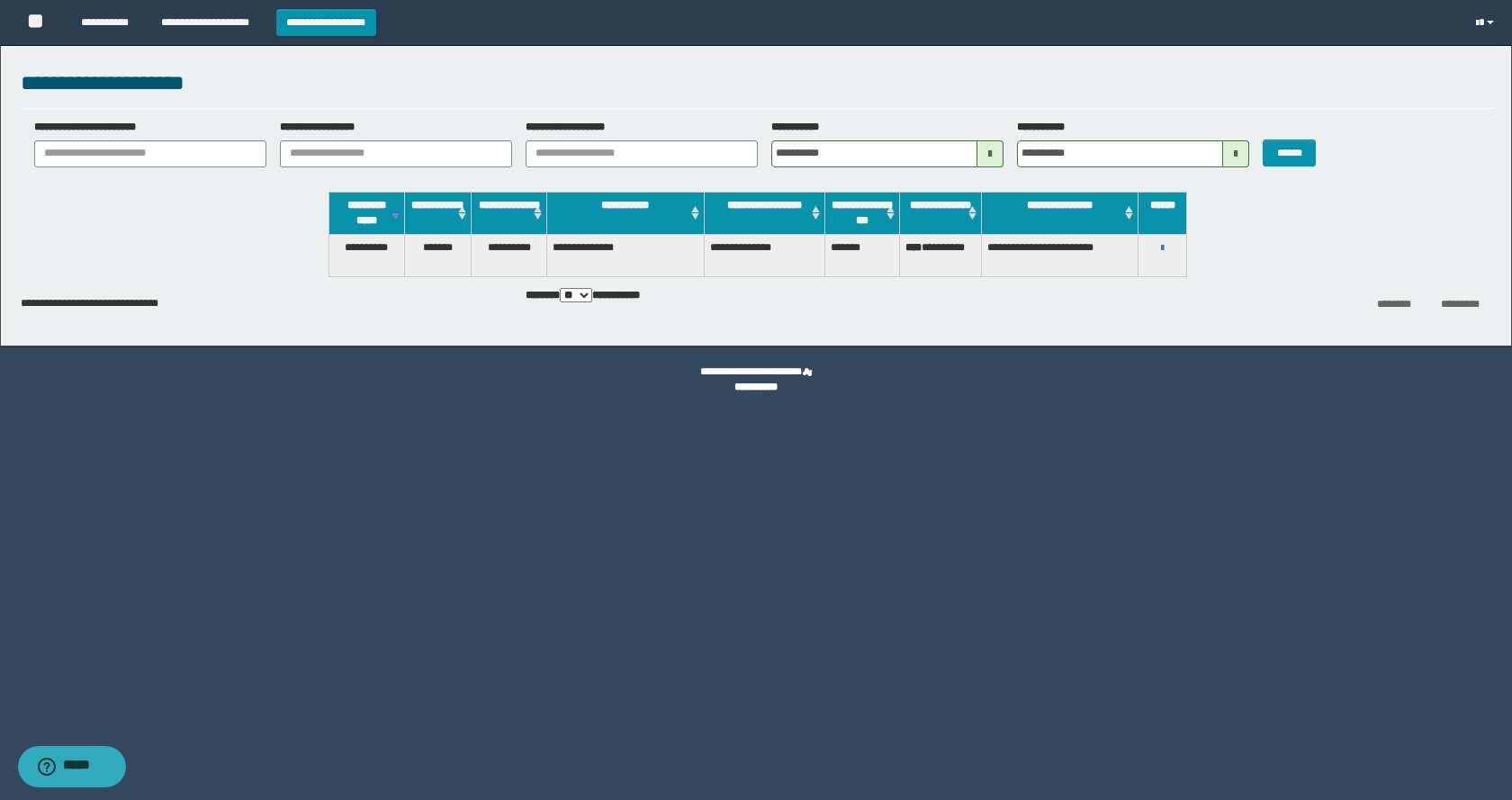 click on "******** *********" at bounding box center (1249, 303) 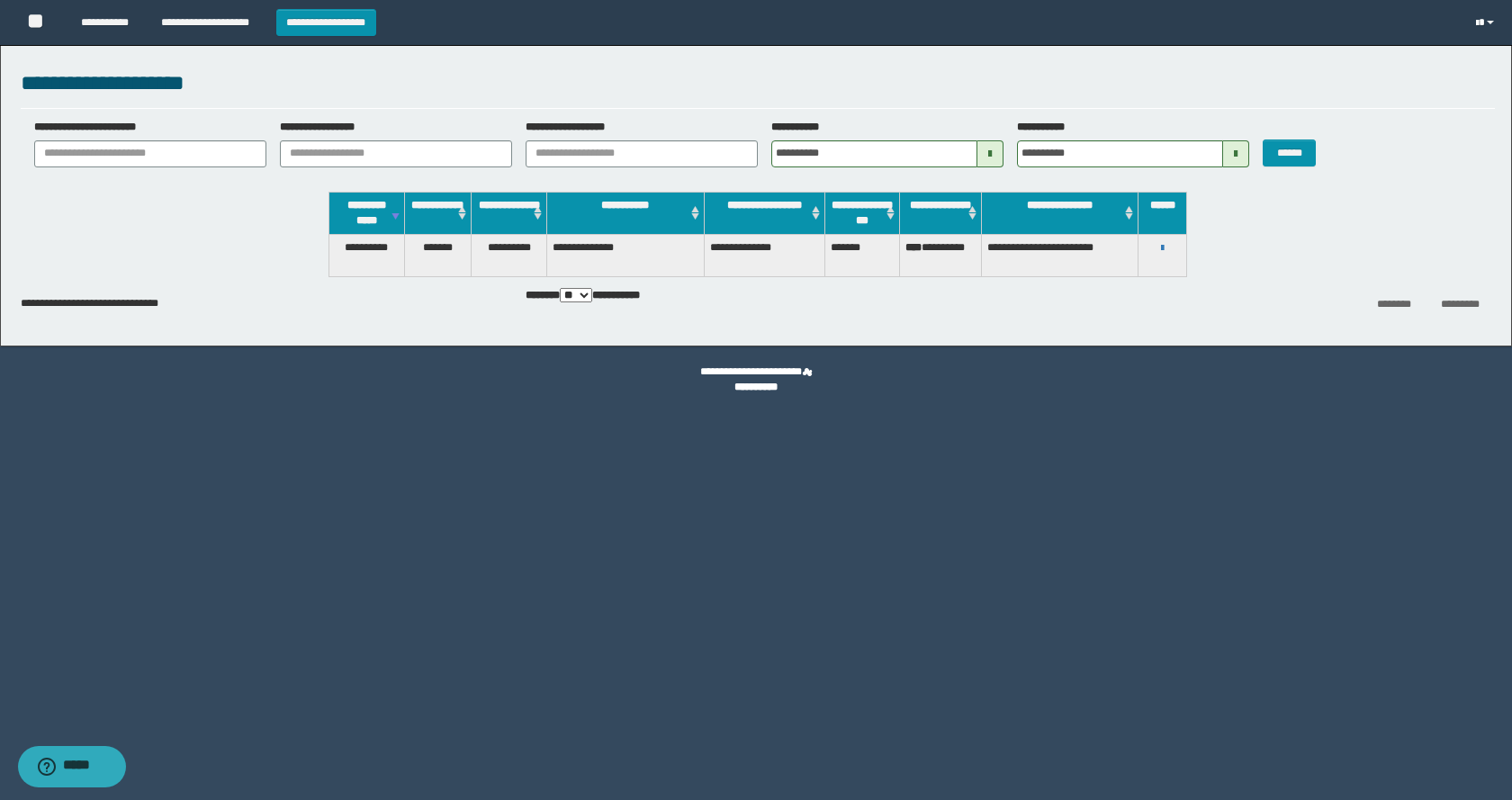 click at bounding box center [1490, 22] 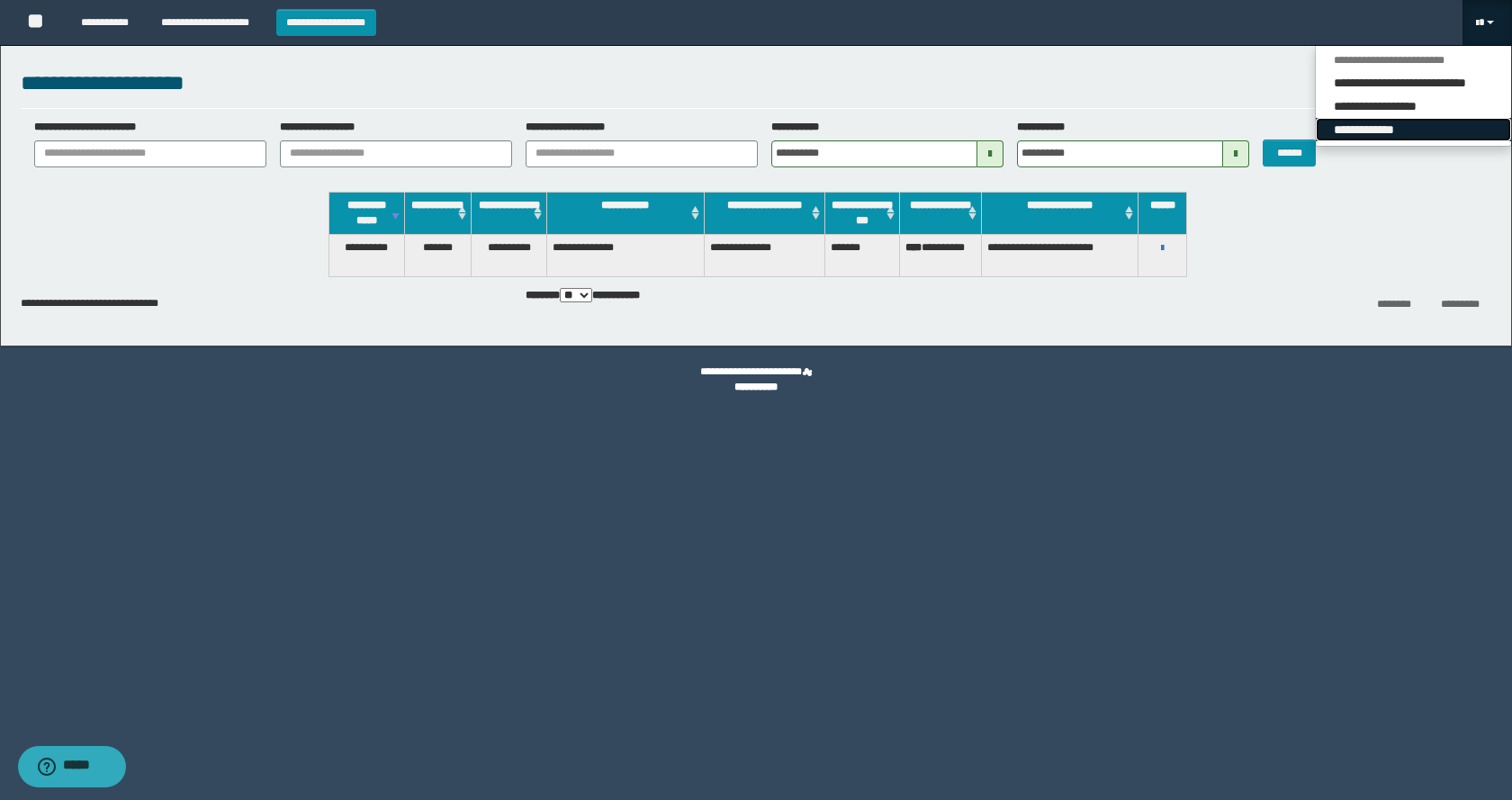 click on "**********" at bounding box center [1413, 130] 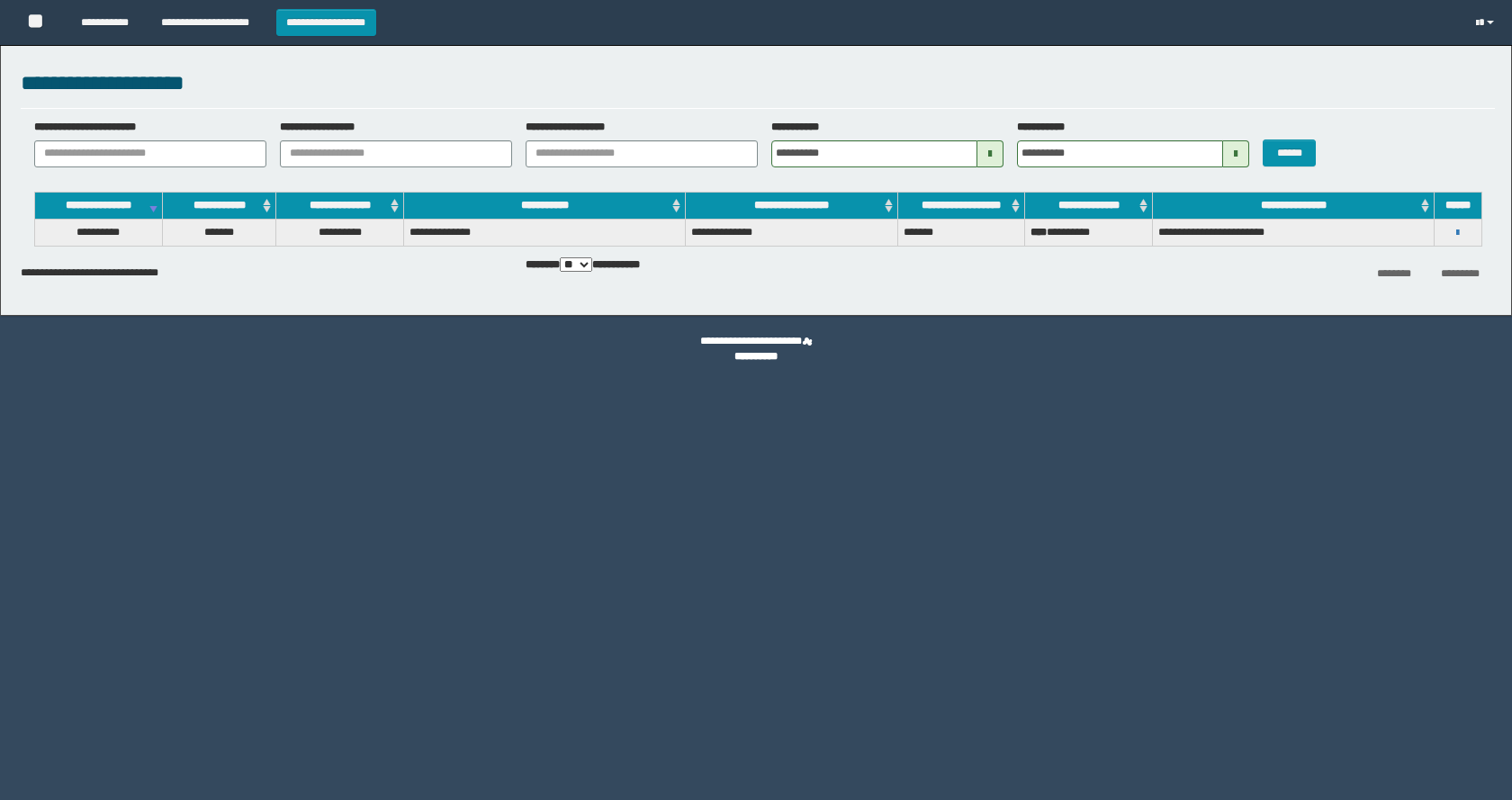 scroll, scrollTop: 0, scrollLeft: 0, axis: both 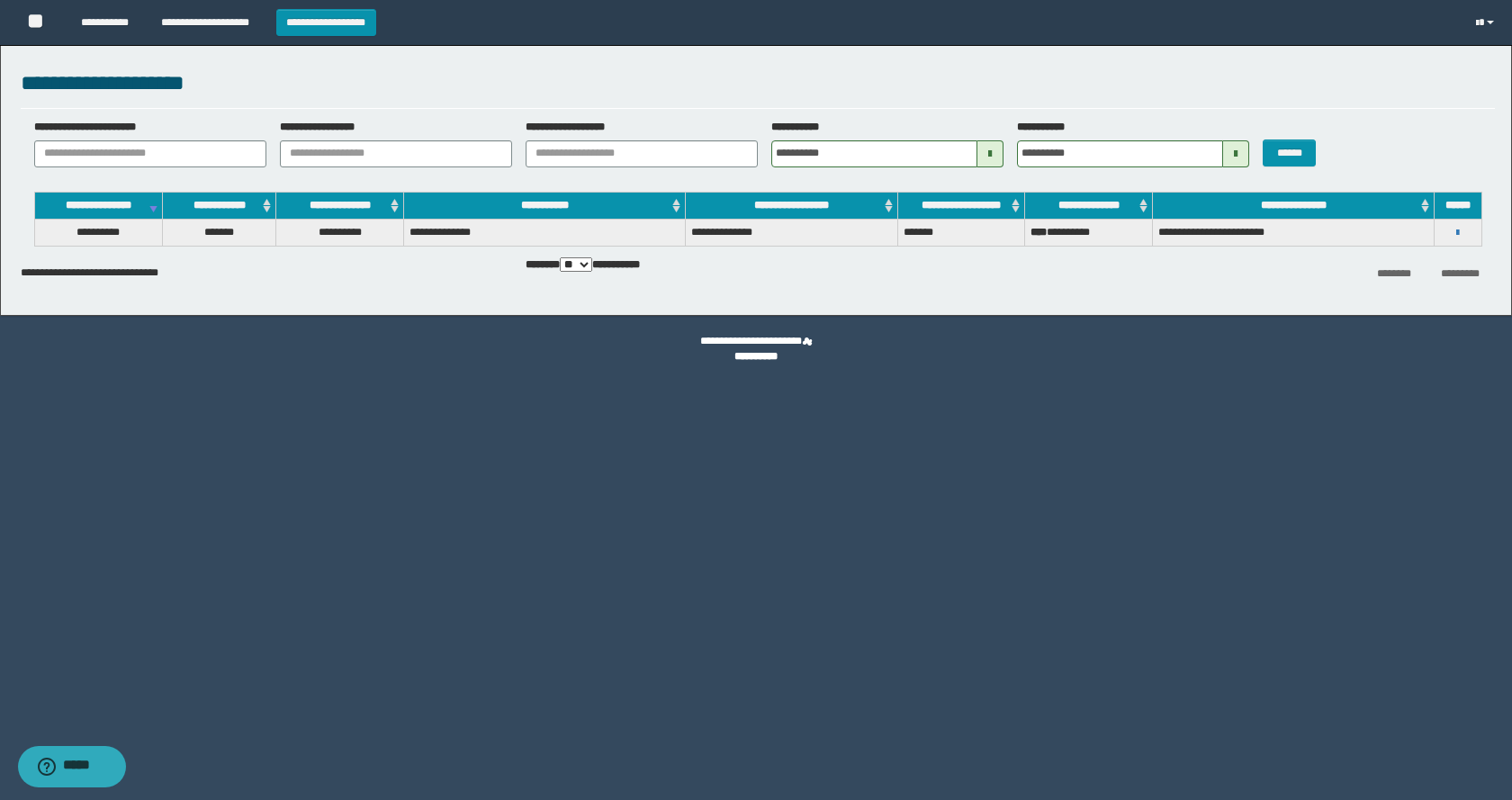 click on "******" at bounding box center (1310, 143) 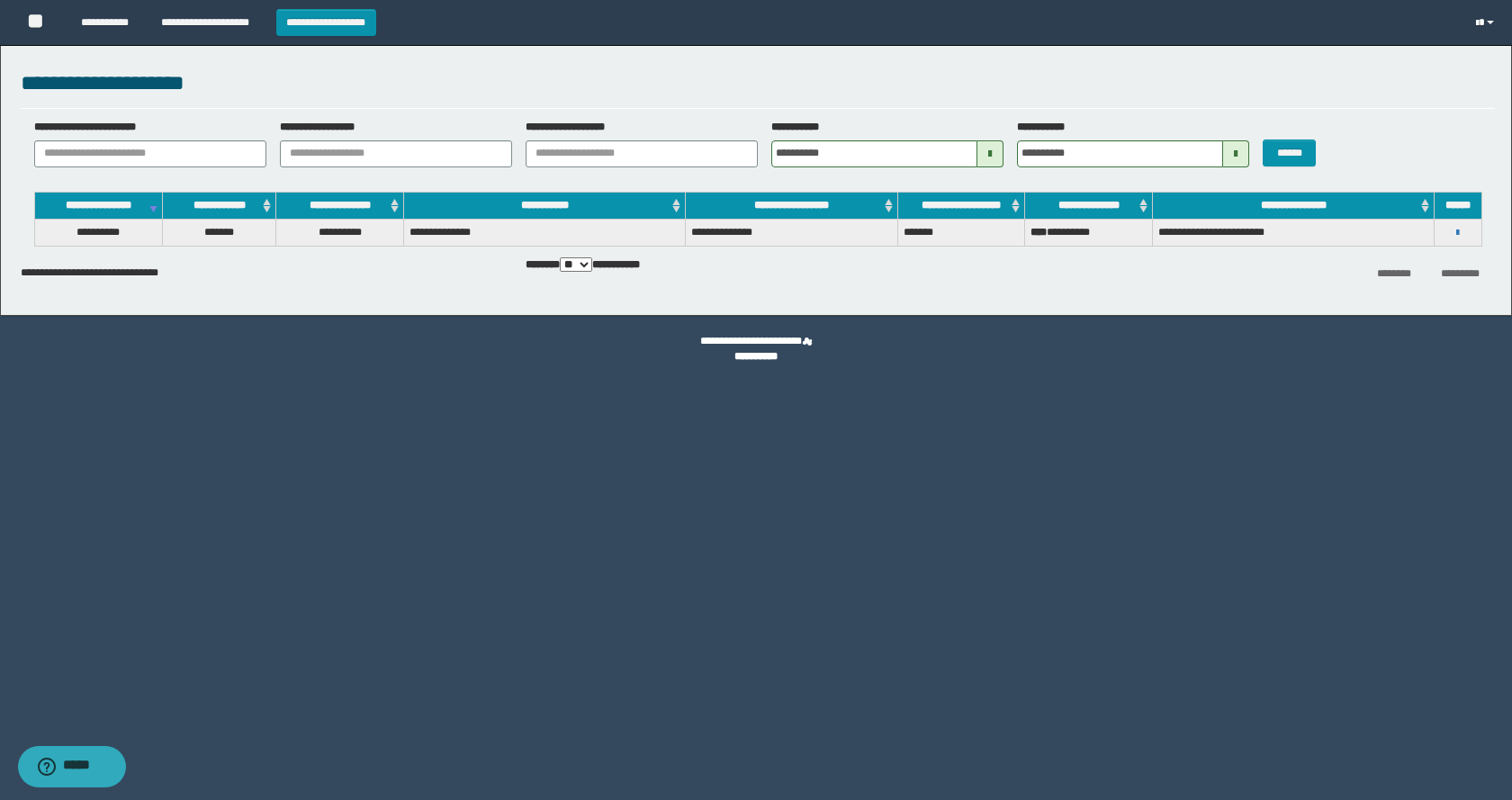 click at bounding box center (1490, 22) 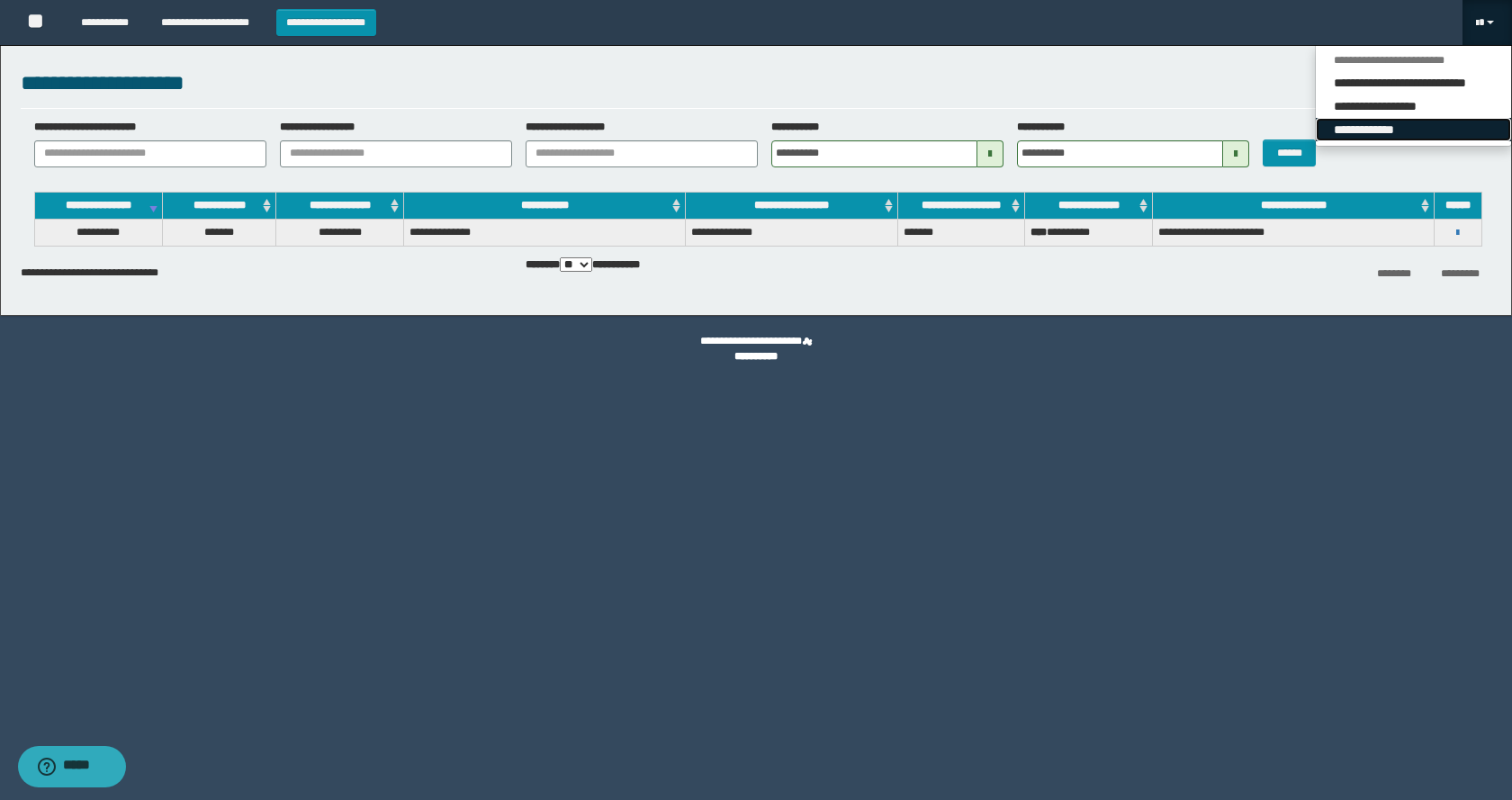 click on "**********" at bounding box center [1413, 130] 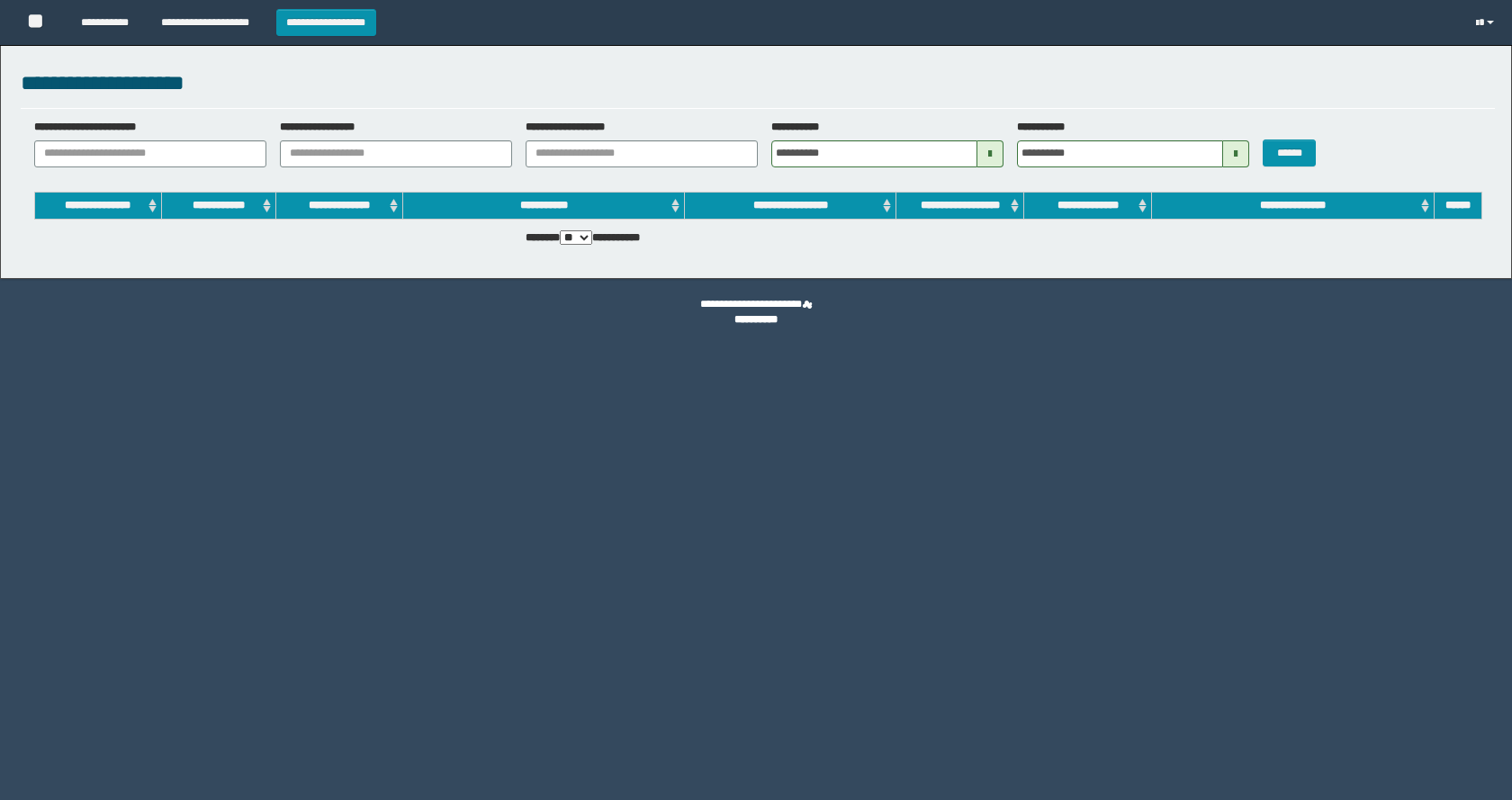 scroll, scrollTop: 0, scrollLeft: 0, axis: both 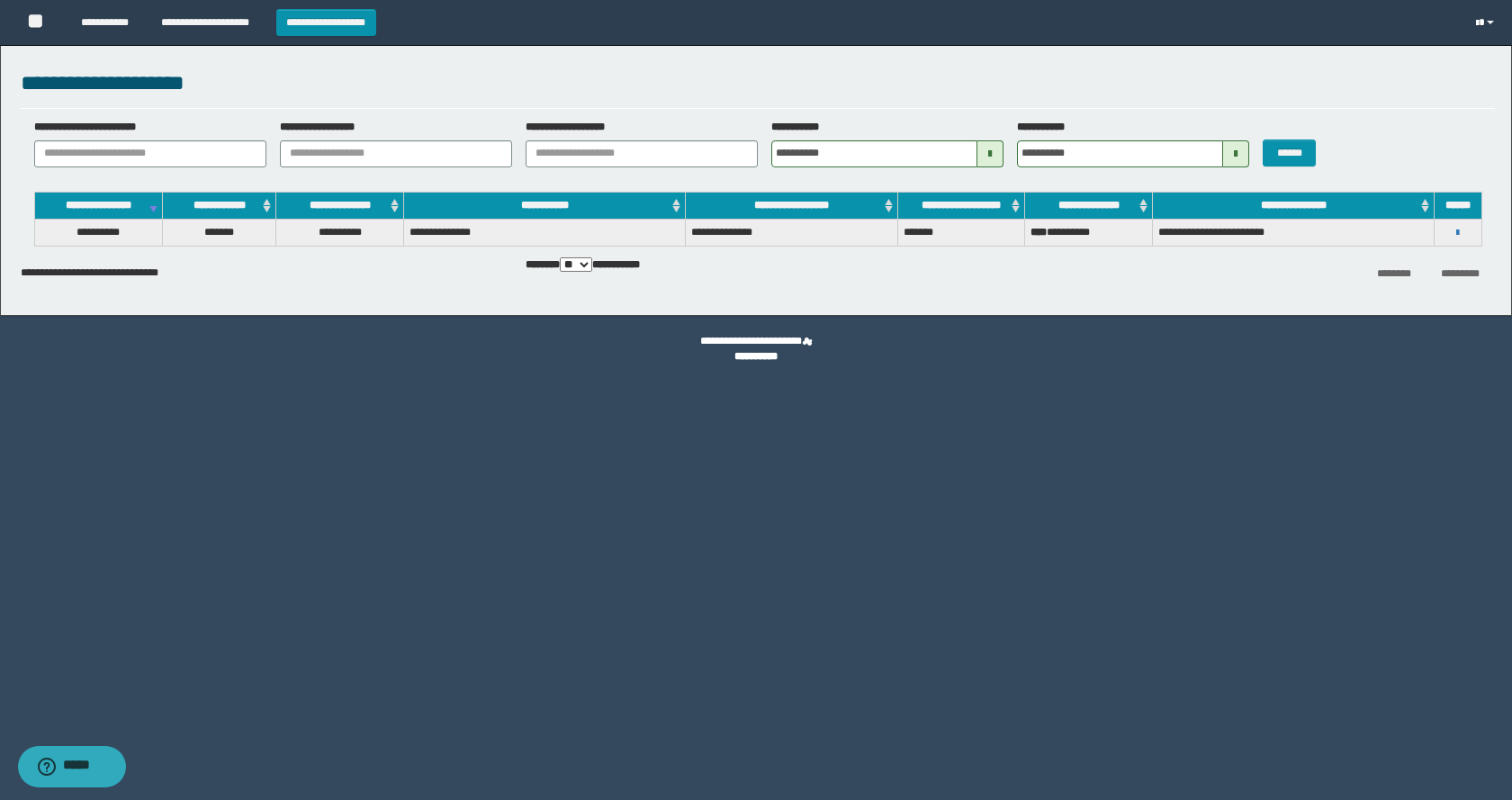 click at bounding box center (1490, 22) 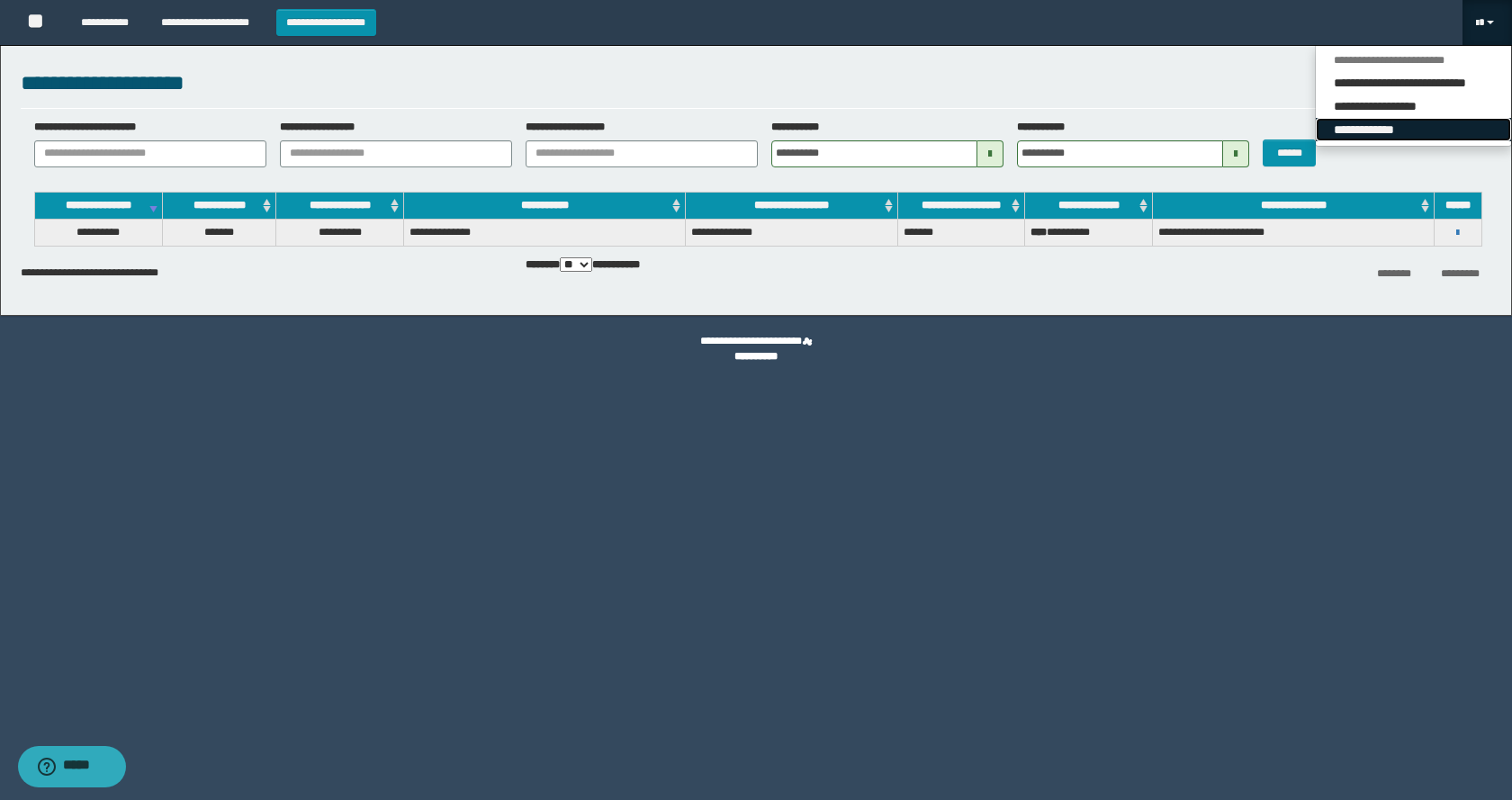 click on "**********" at bounding box center (1413, 130) 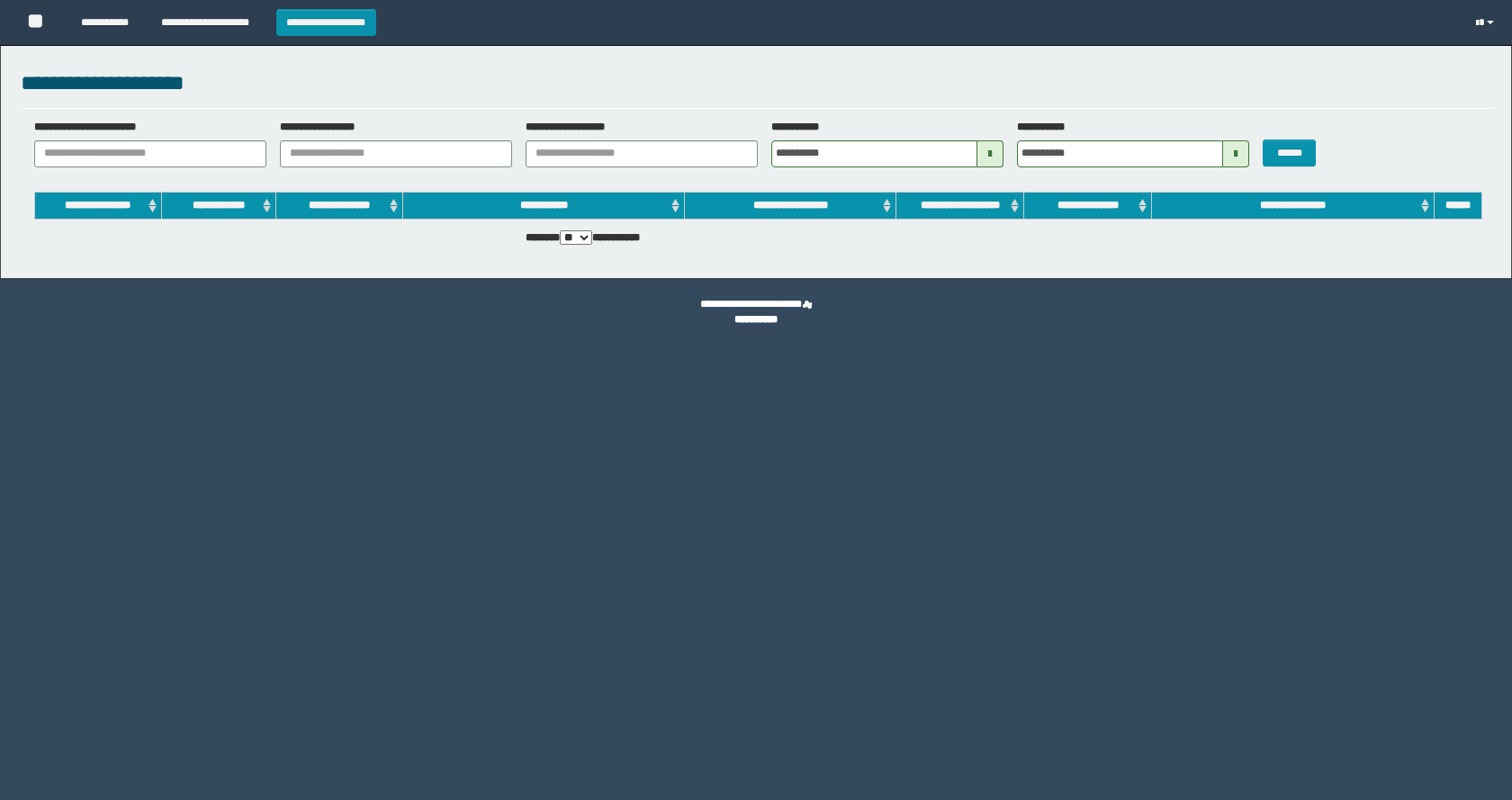 scroll, scrollTop: 0, scrollLeft: 0, axis: both 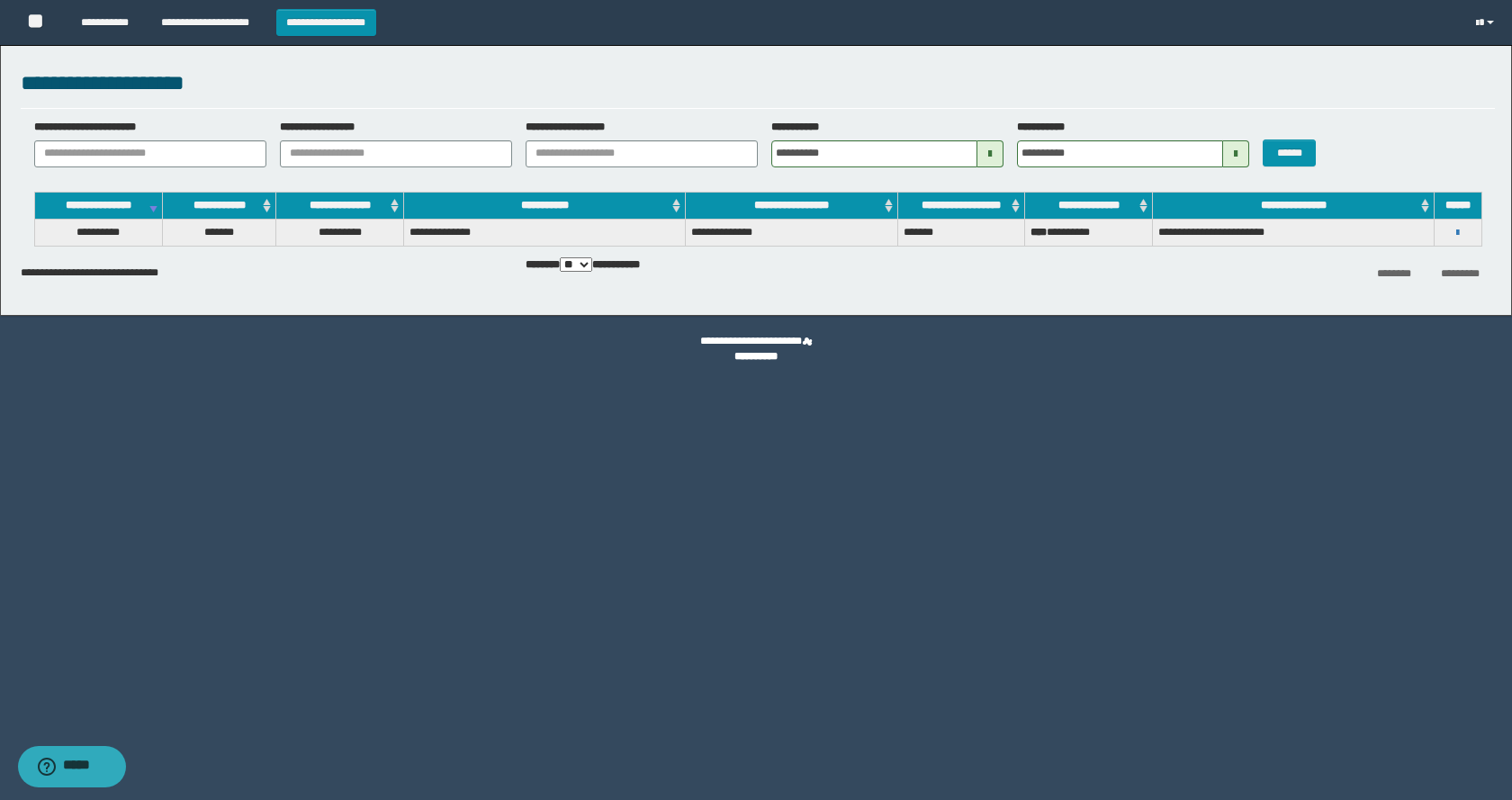 click on "**********" at bounding box center [1458, 232] 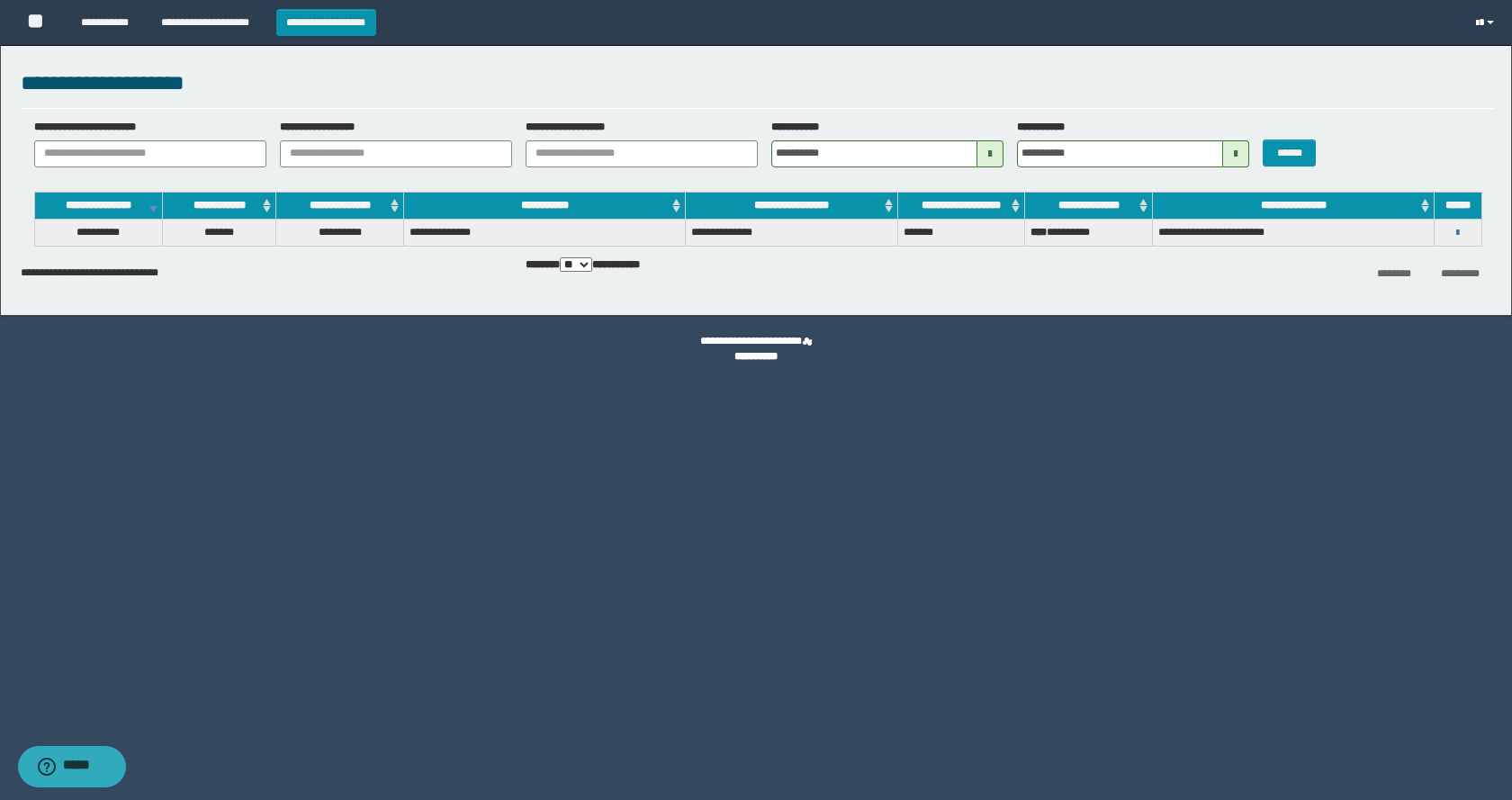 click at bounding box center (1487, 22) 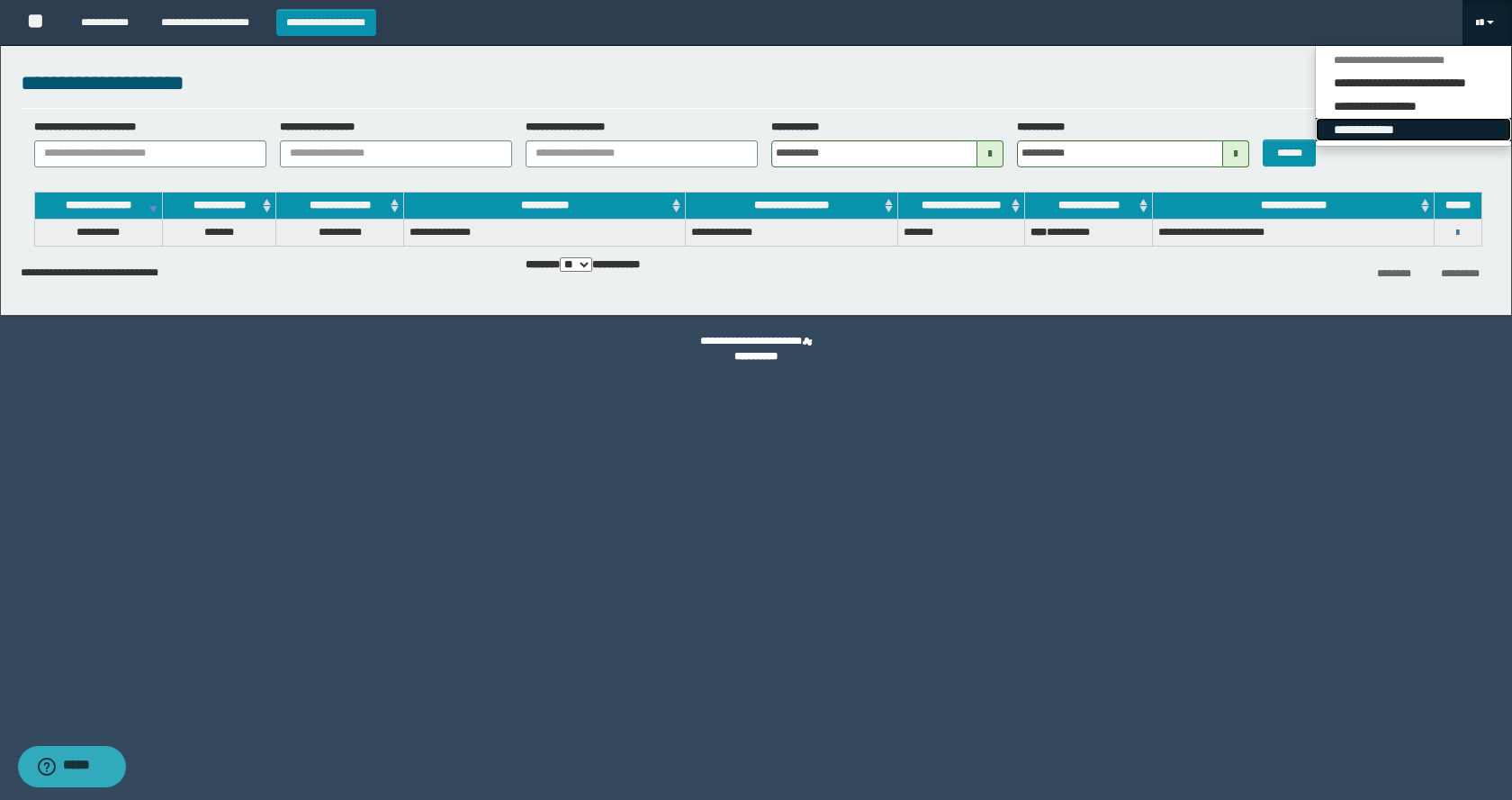 click on "**********" at bounding box center (1413, 130) 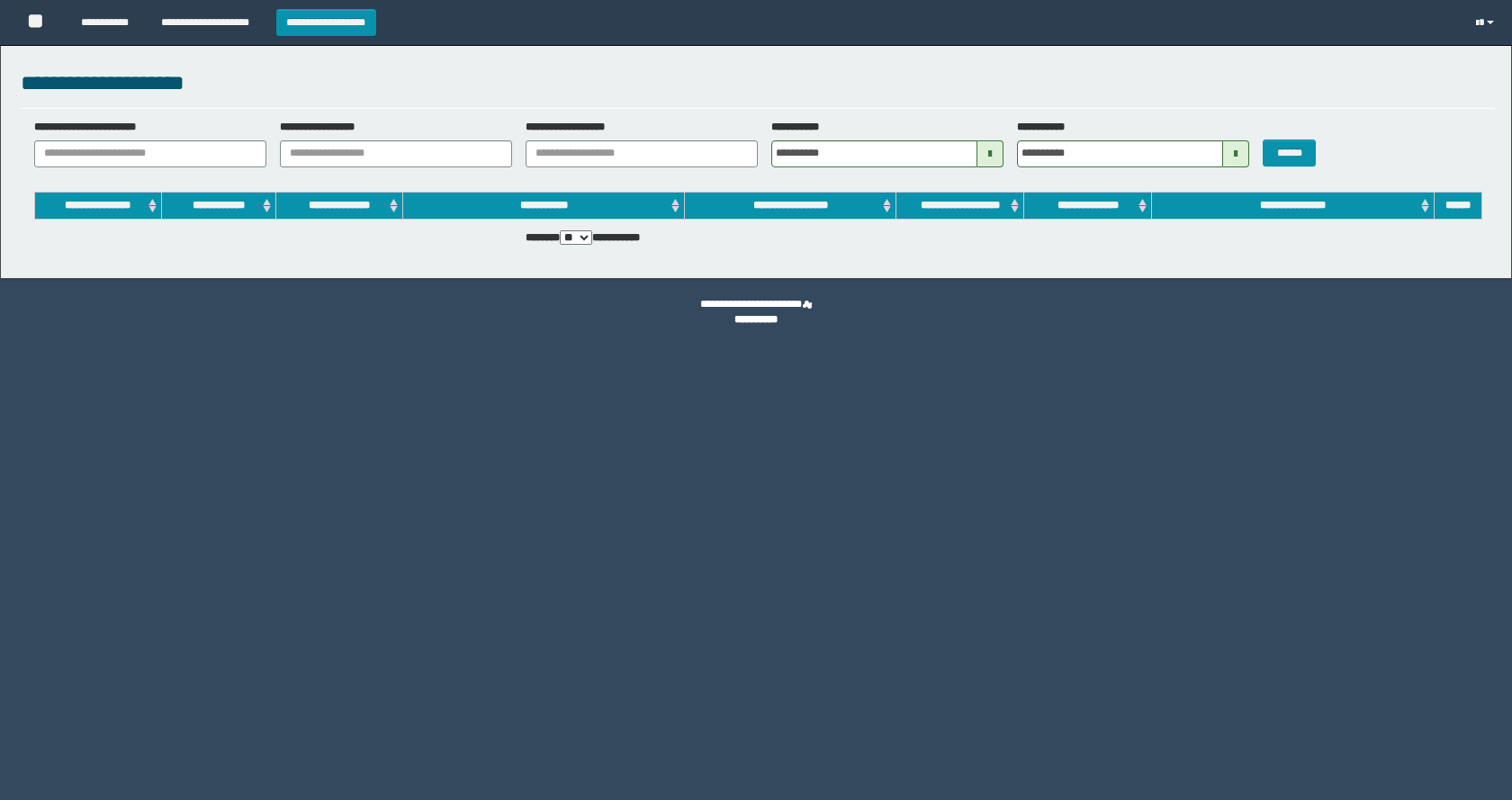 scroll, scrollTop: 0, scrollLeft: 0, axis: both 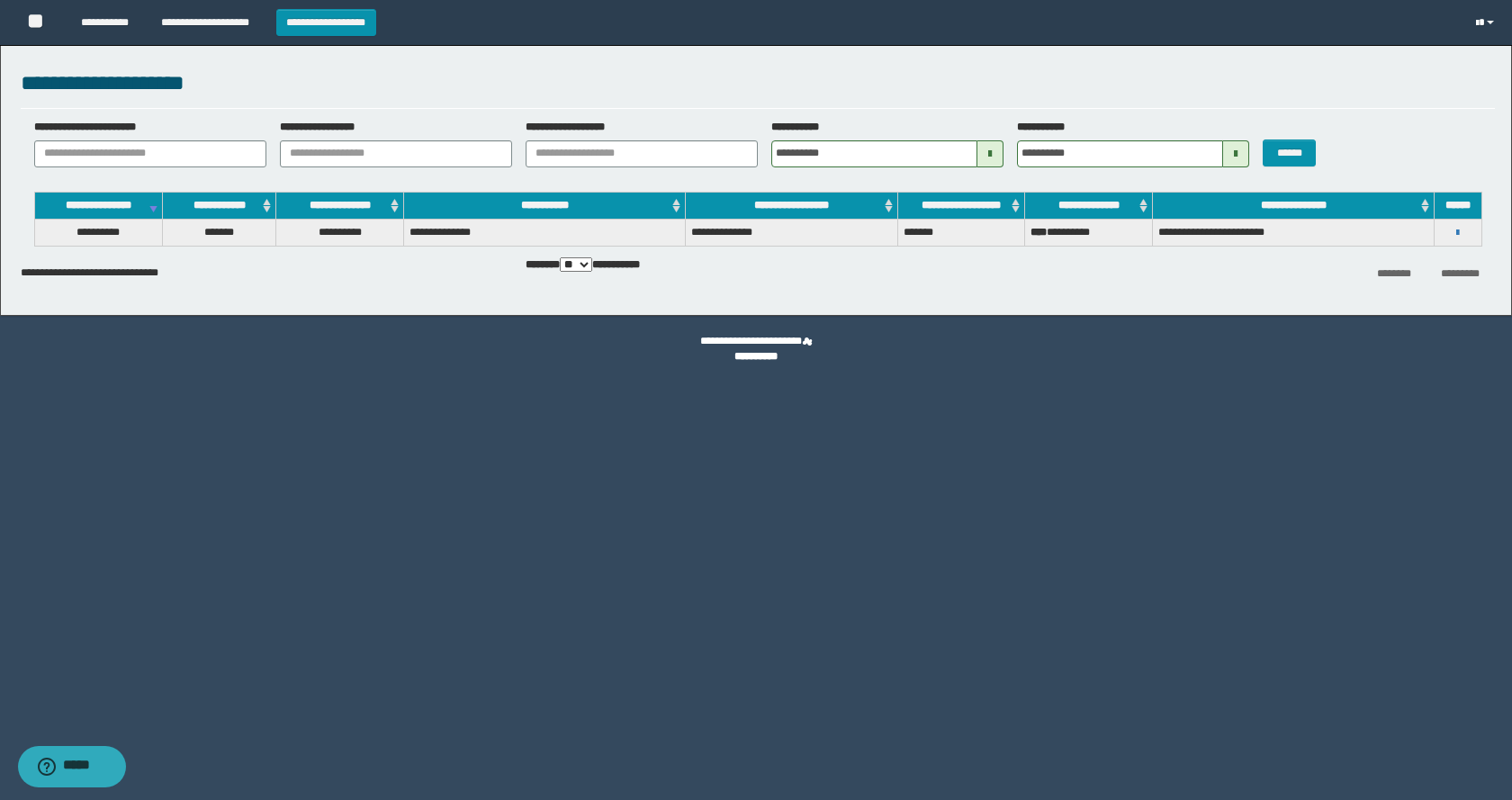 click at bounding box center (1487, 22) 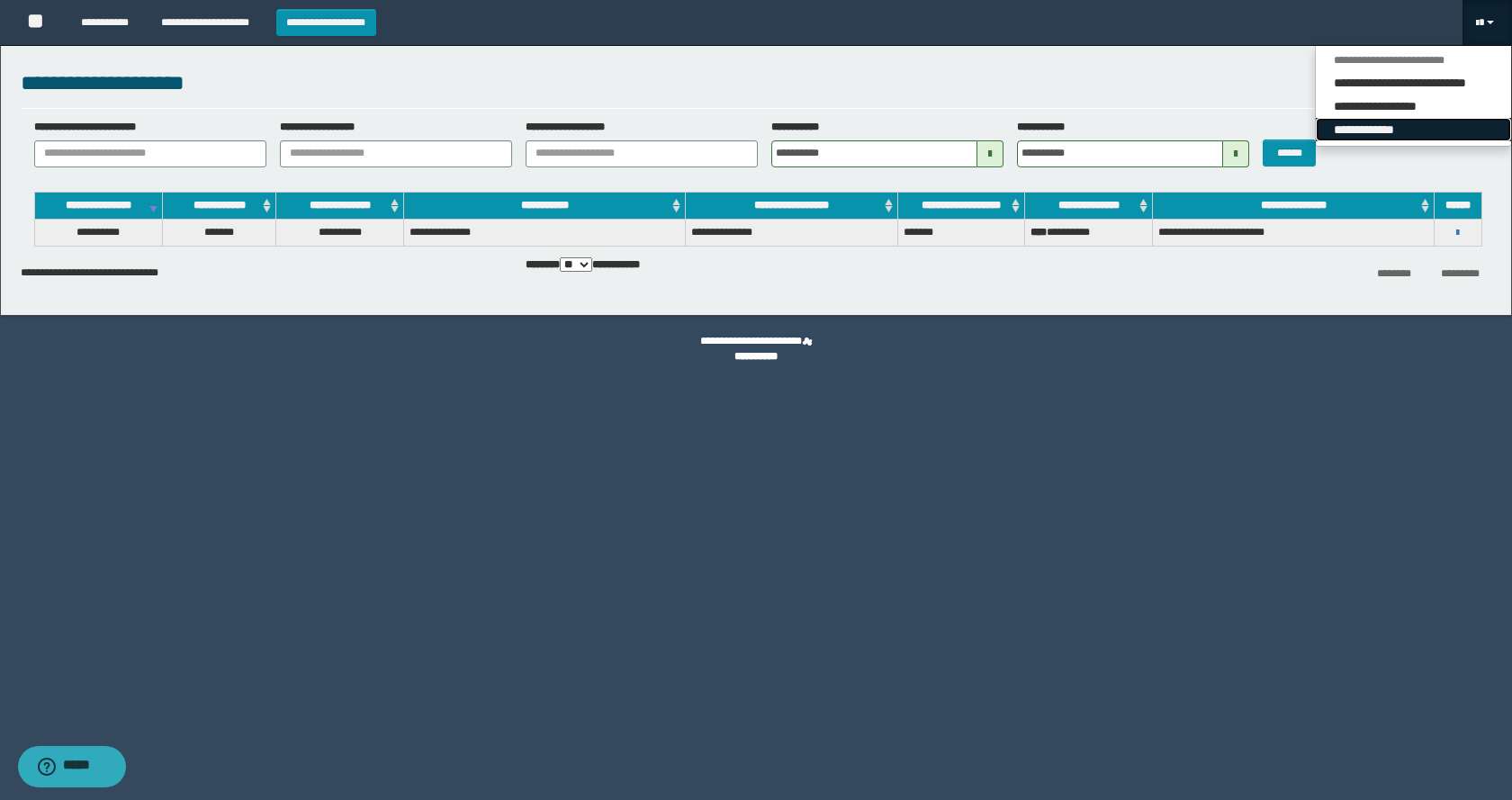 click on "**********" at bounding box center [1413, 130] 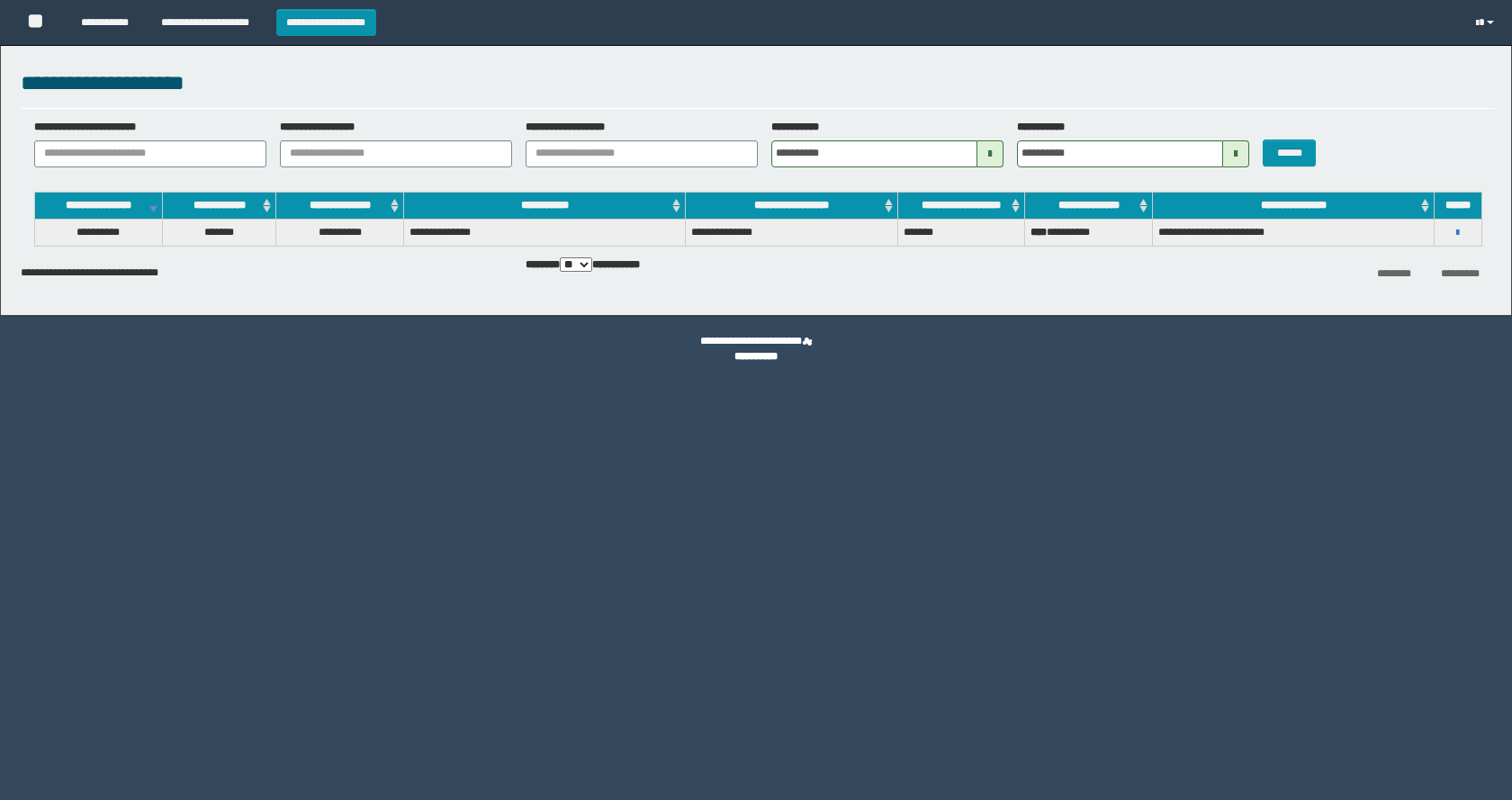 scroll, scrollTop: 0, scrollLeft: 0, axis: both 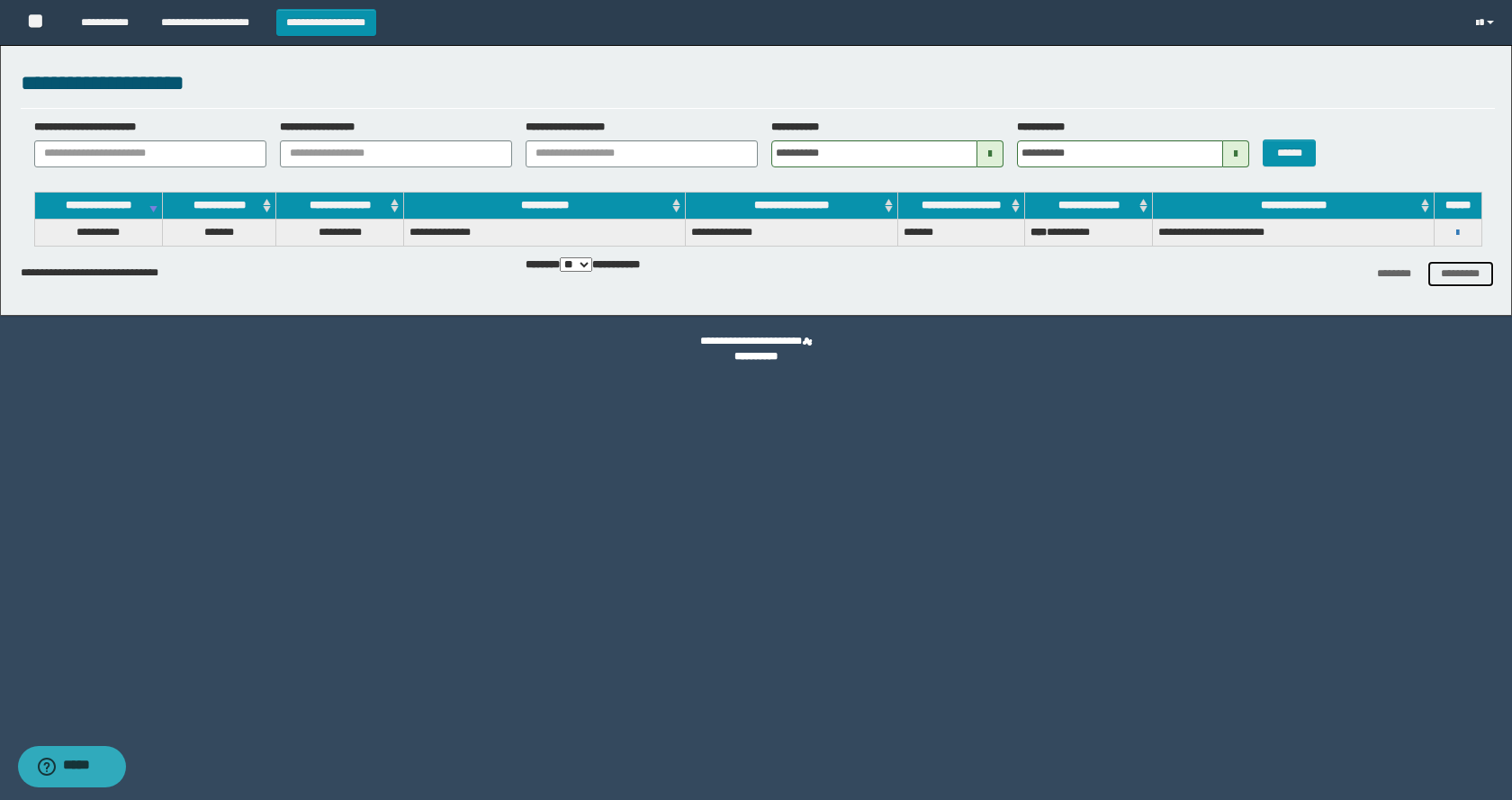 click on "*********" at bounding box center (1461, 274) 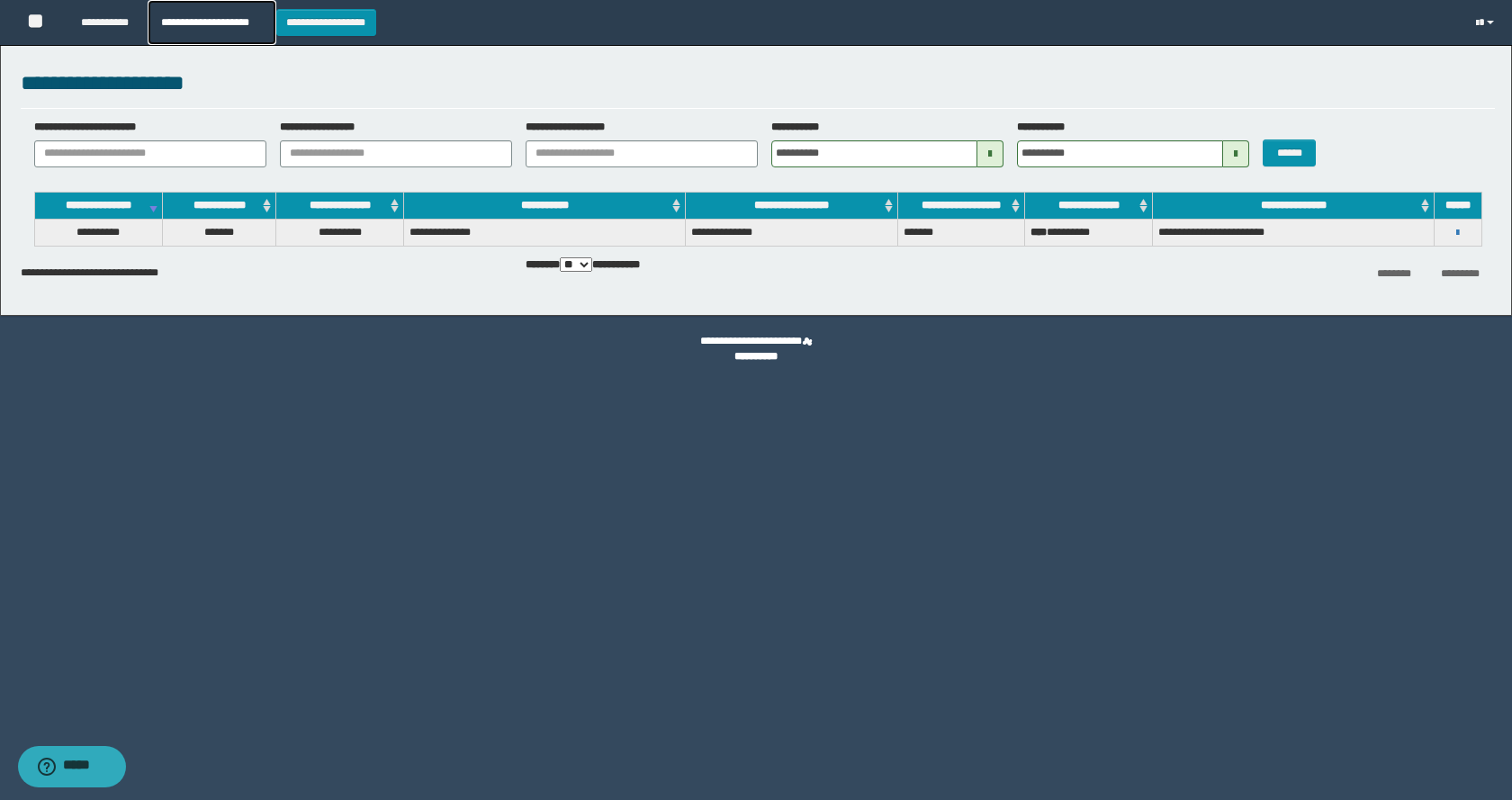 click on "**********" at bounding box center [212, 22] 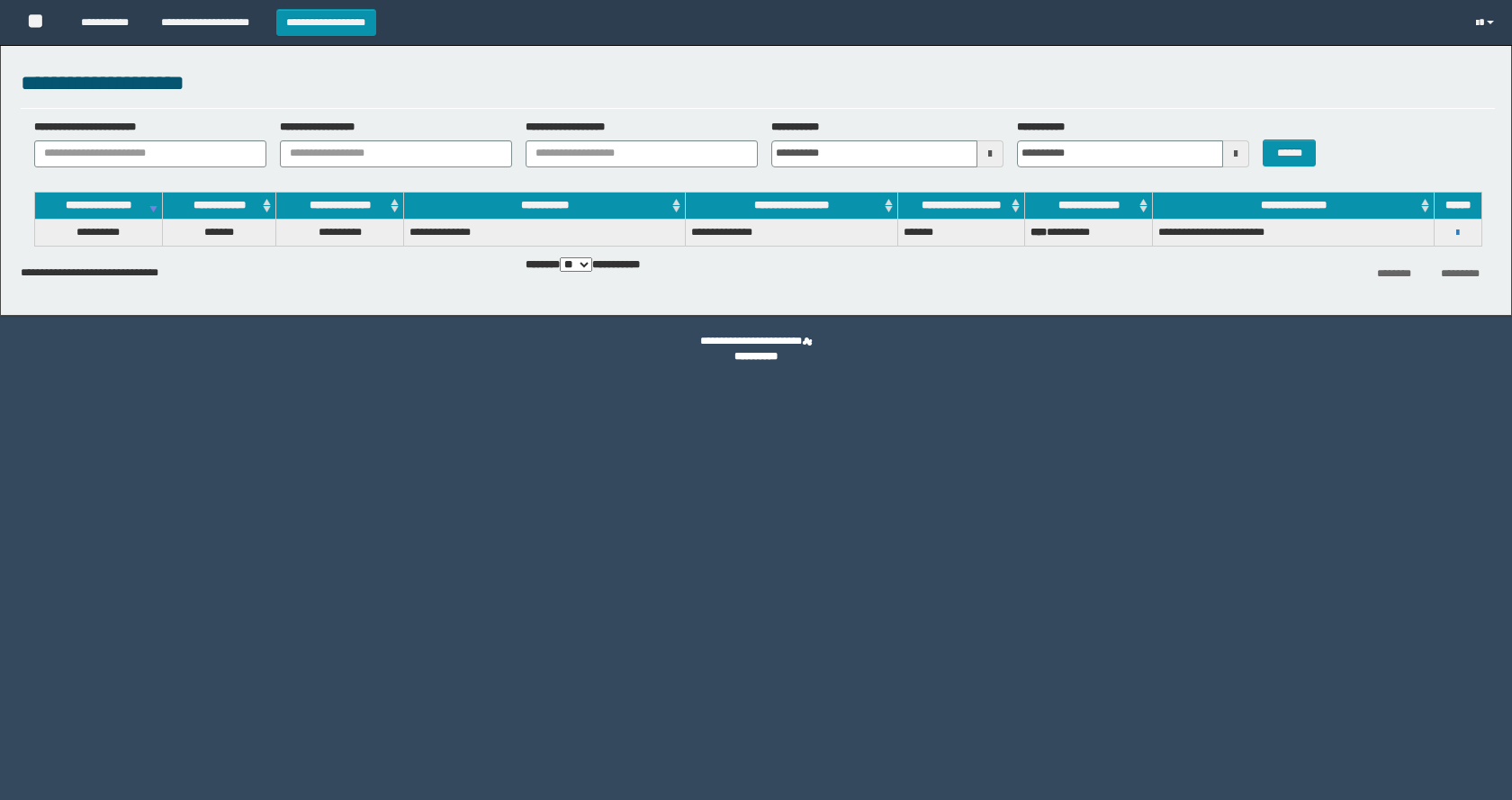 scroll, scrollTop: 0, scrollLeft: 0, axis: both 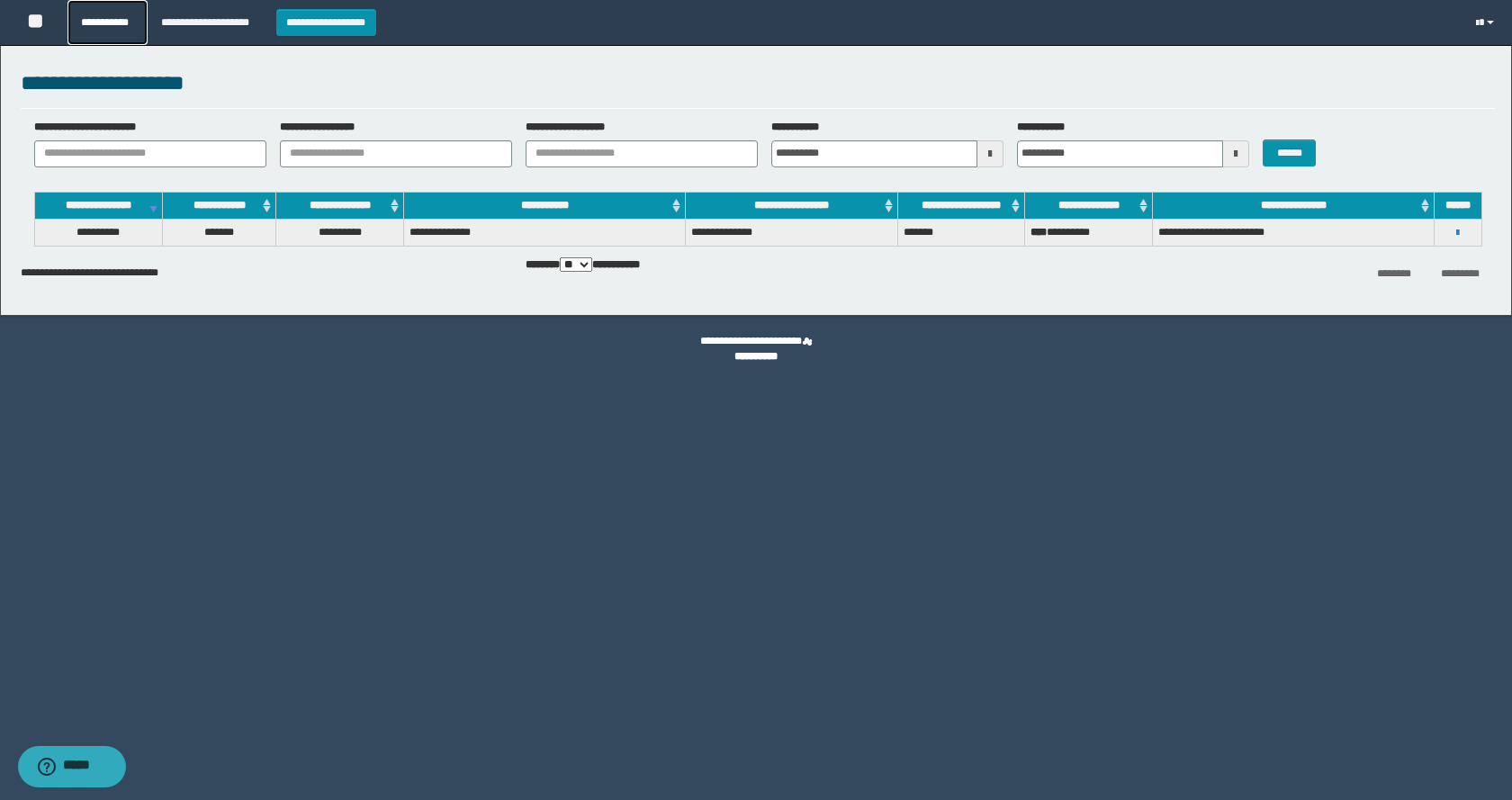 click on "**********" at bounding box center (107, 22) 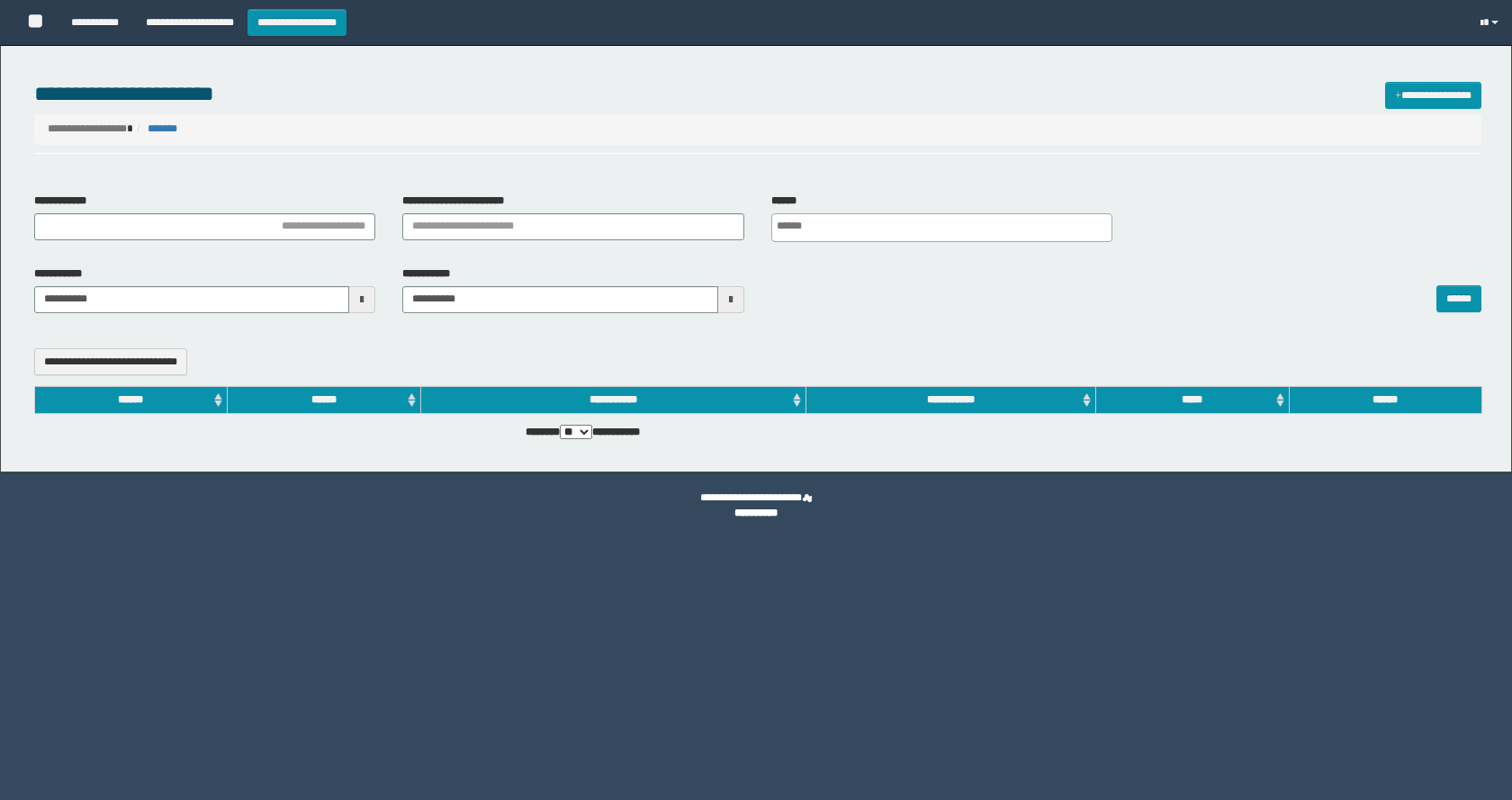 select 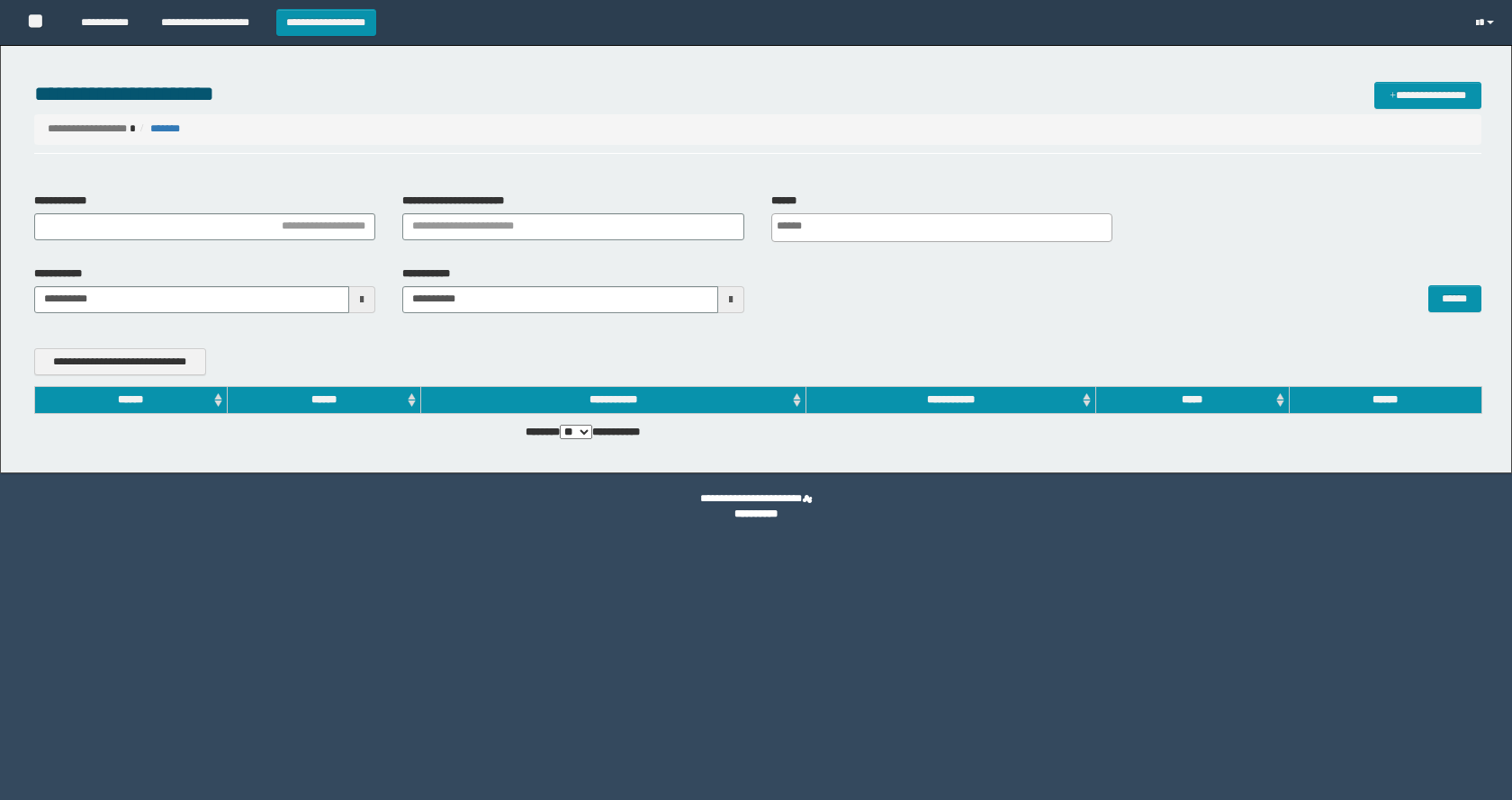 scroll, scrollTop: 0, scrollLeft: 0, axis: both 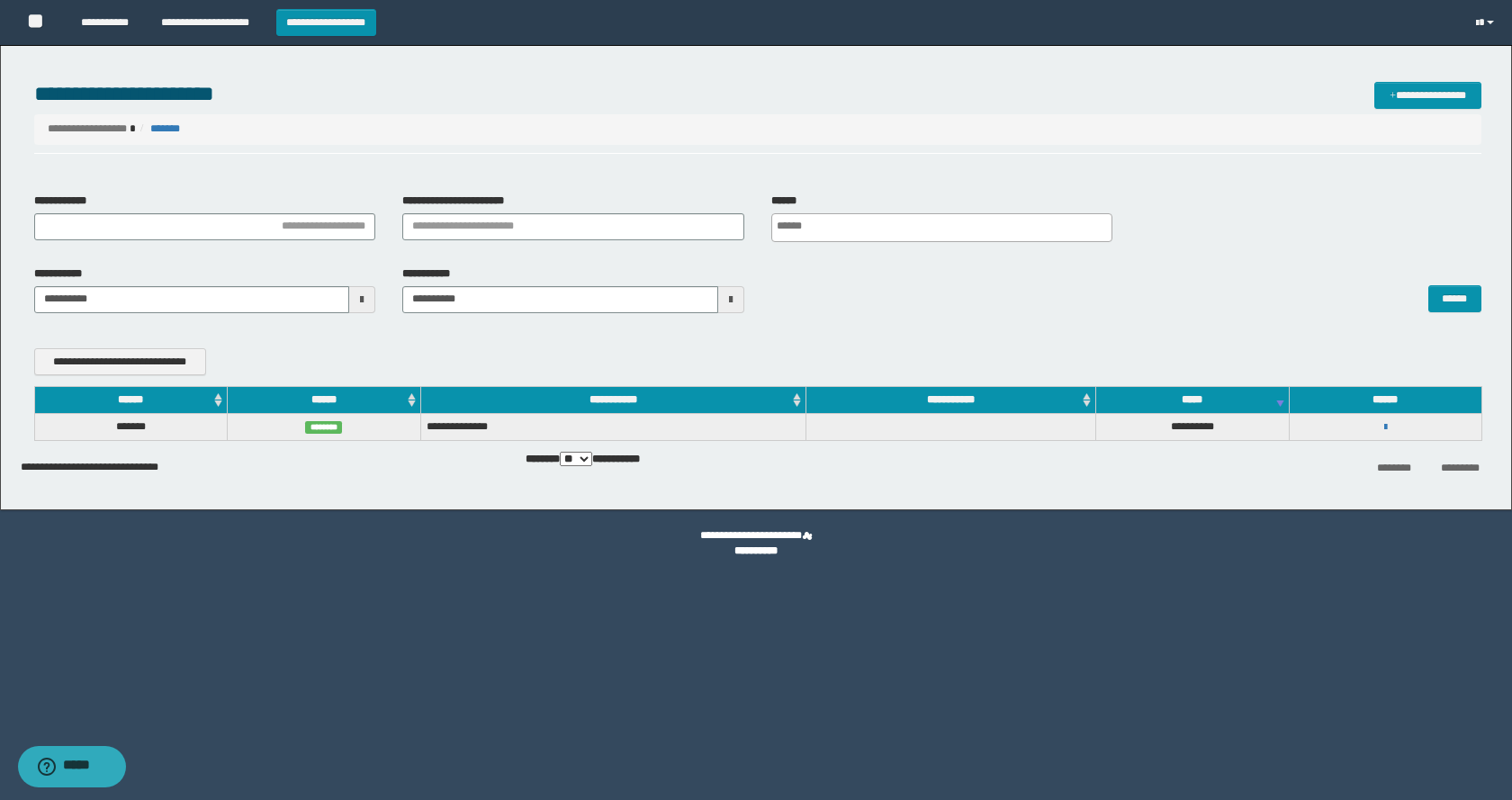 click on "******** *********" at bounding box center (1428, 467) 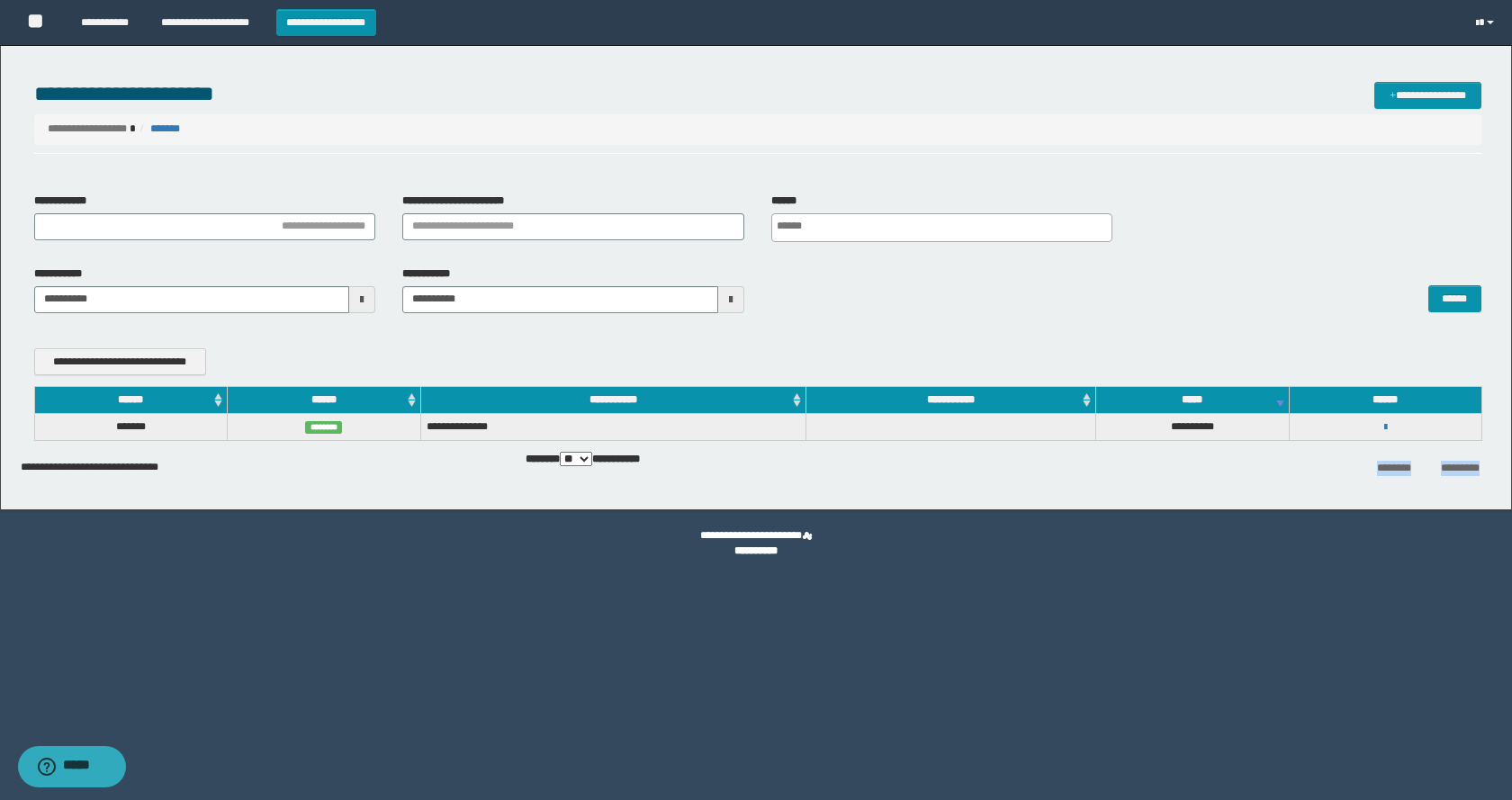 click on "******** *********" at bounding box center [1428, 467] 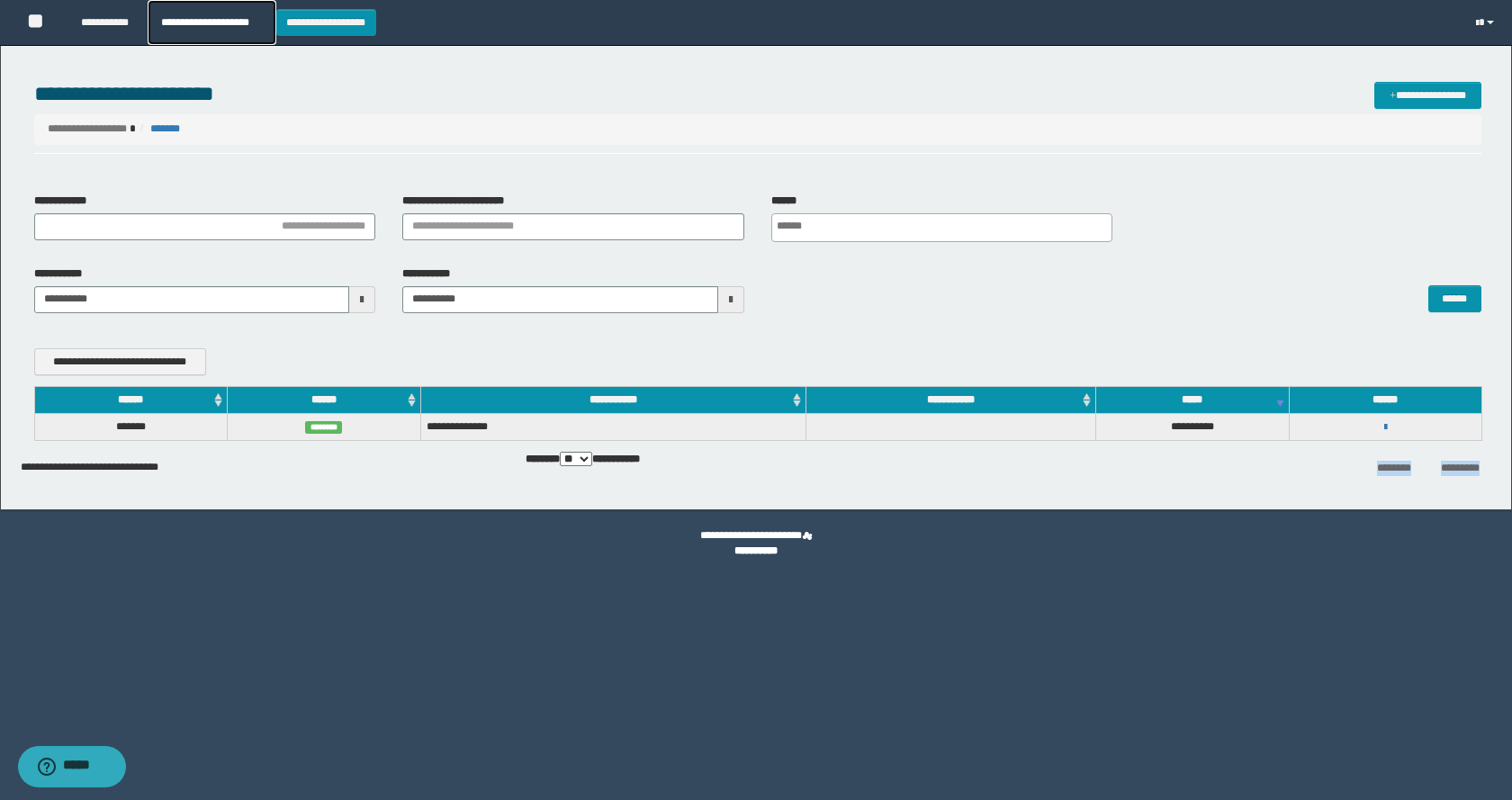 click on "**********" at bounding box center [212, 22] 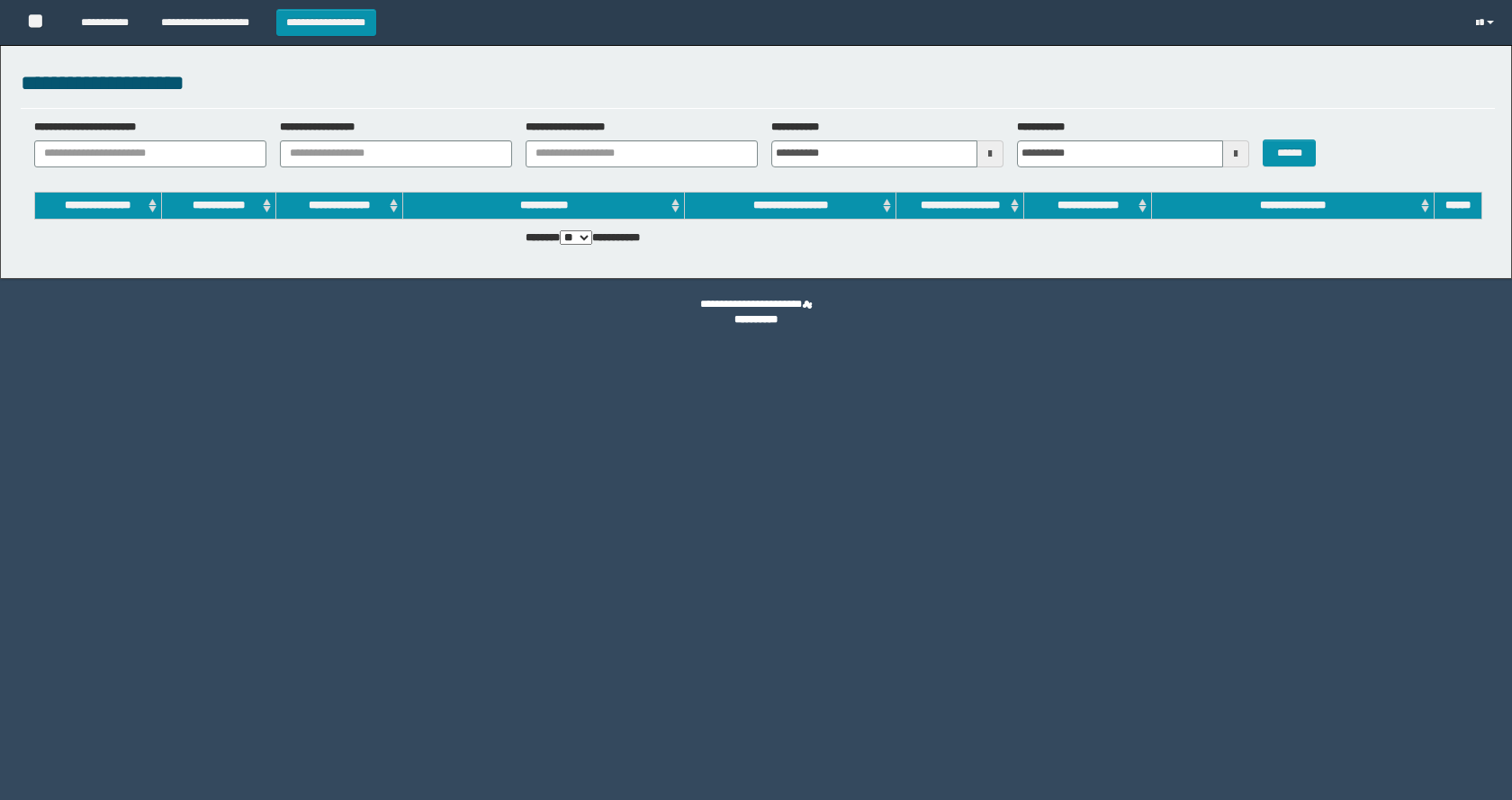 scroll, scrollTop: 0, scrollLeft: 0, axis: both 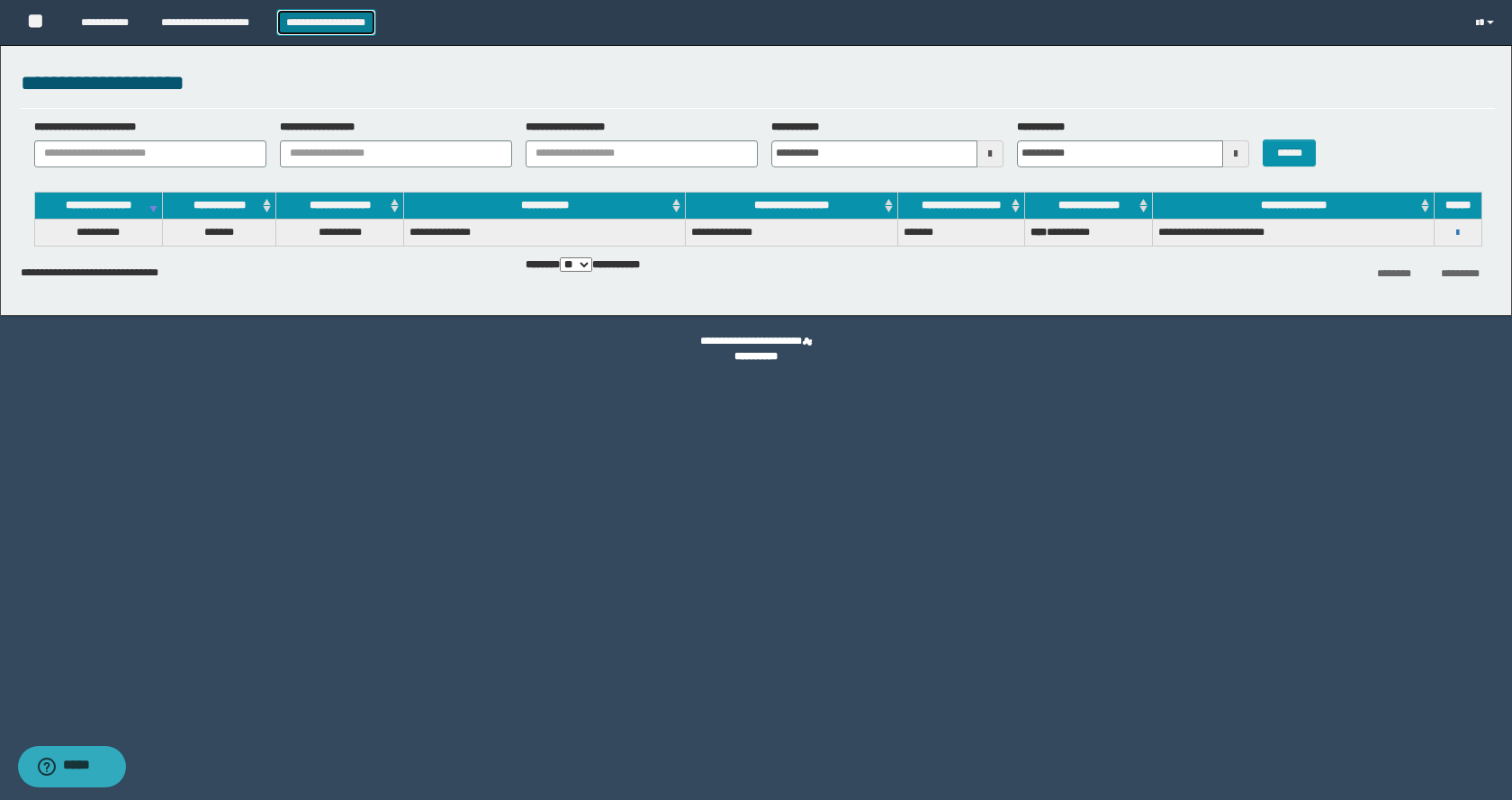 click on "**********" at bounding box center (326, 22) 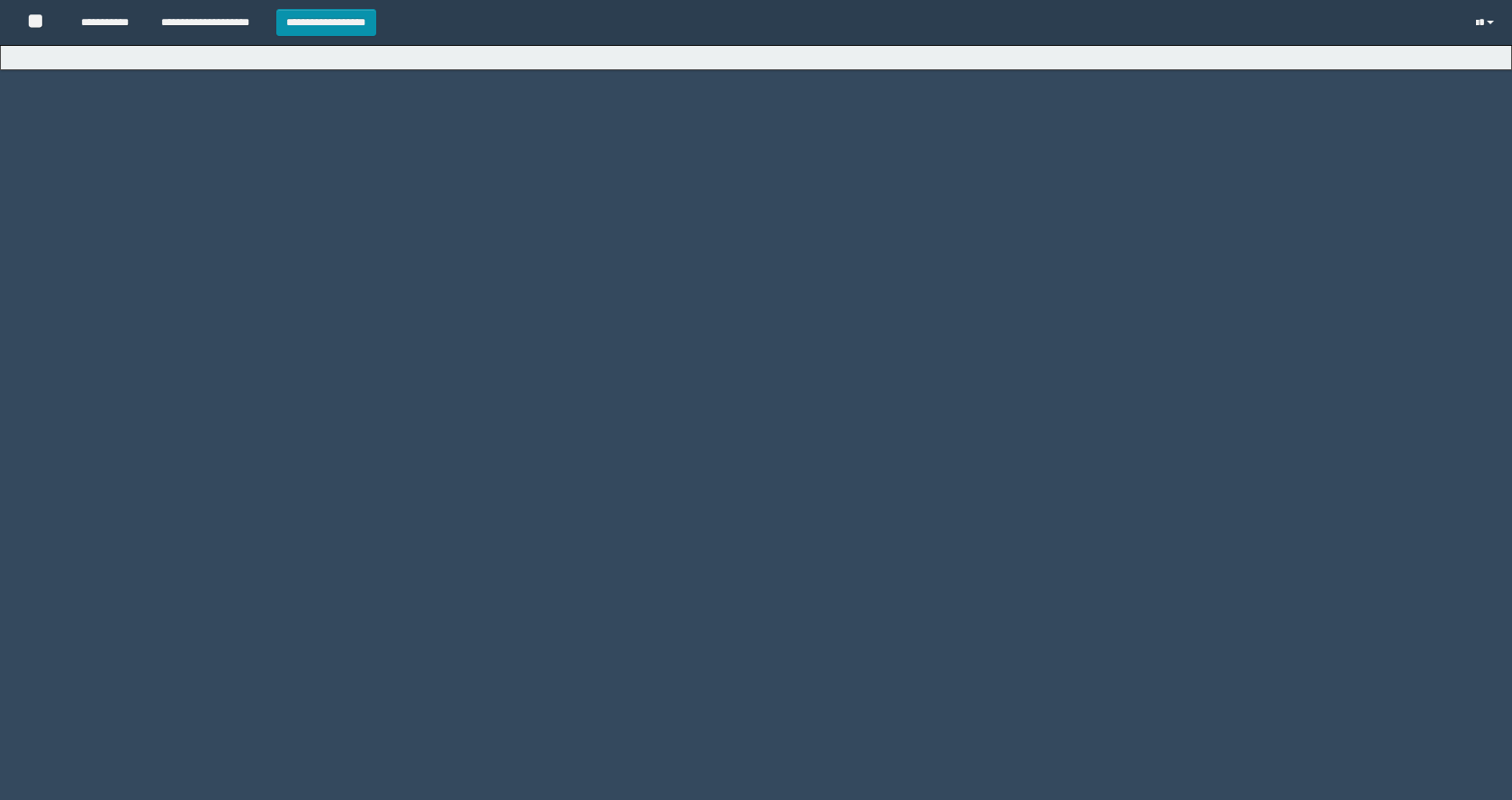 scroll, scrollTop: 0, scrollLeft: 0, axis: both 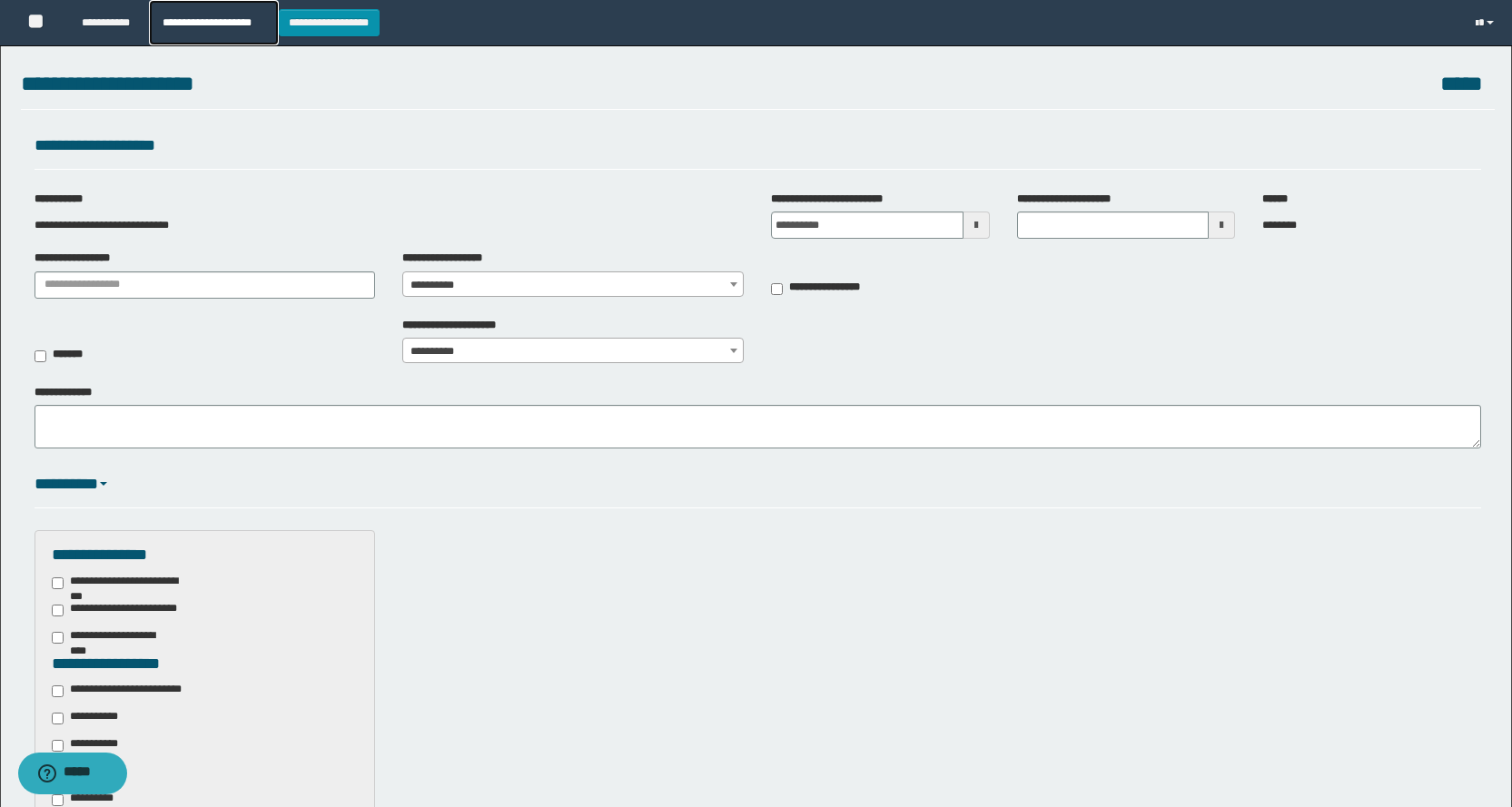 click on "**********" at bounding box center (213, 23) 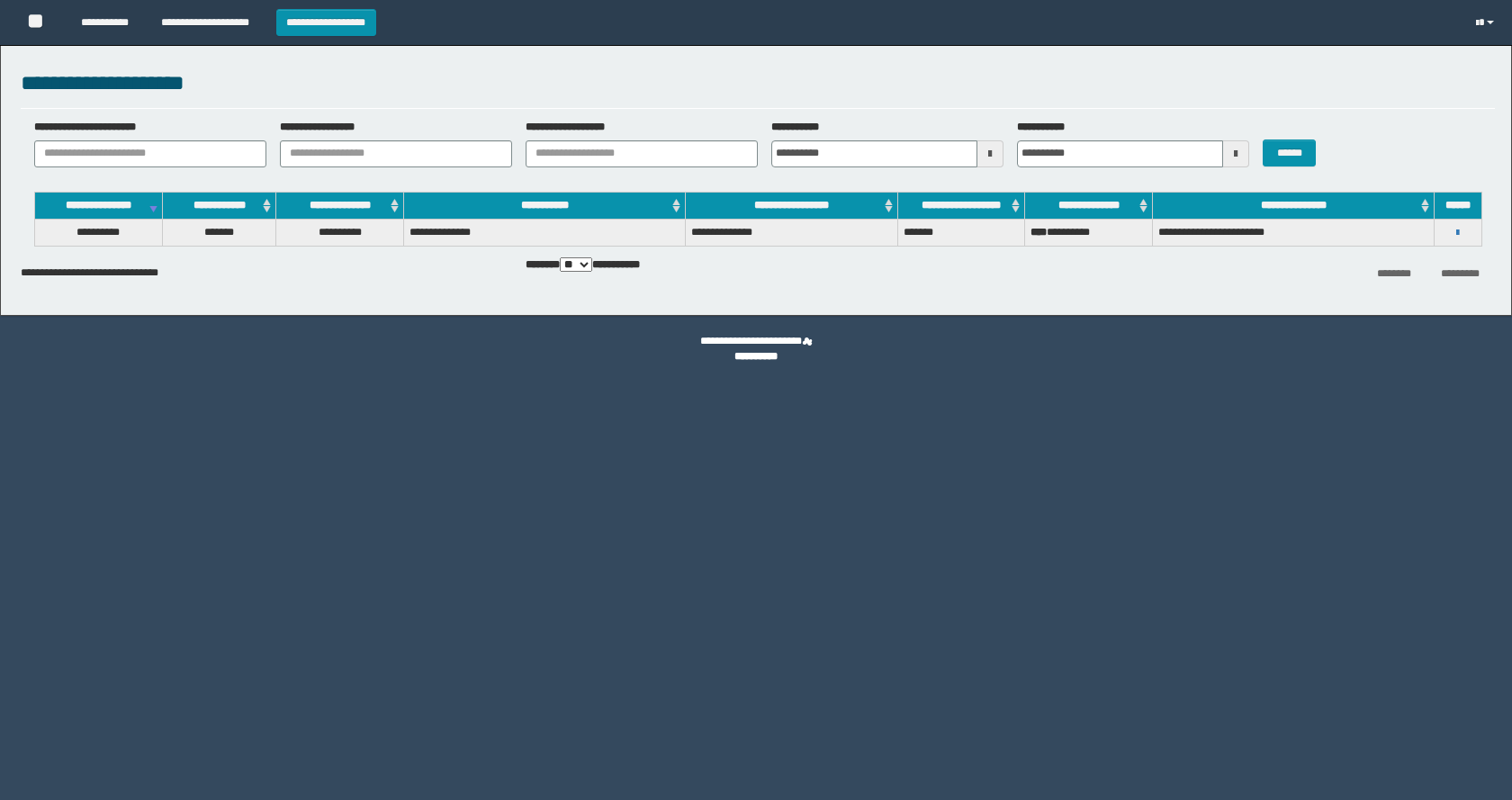 scroll, scrollTop: 0, scrollLeft: 0, axis: both 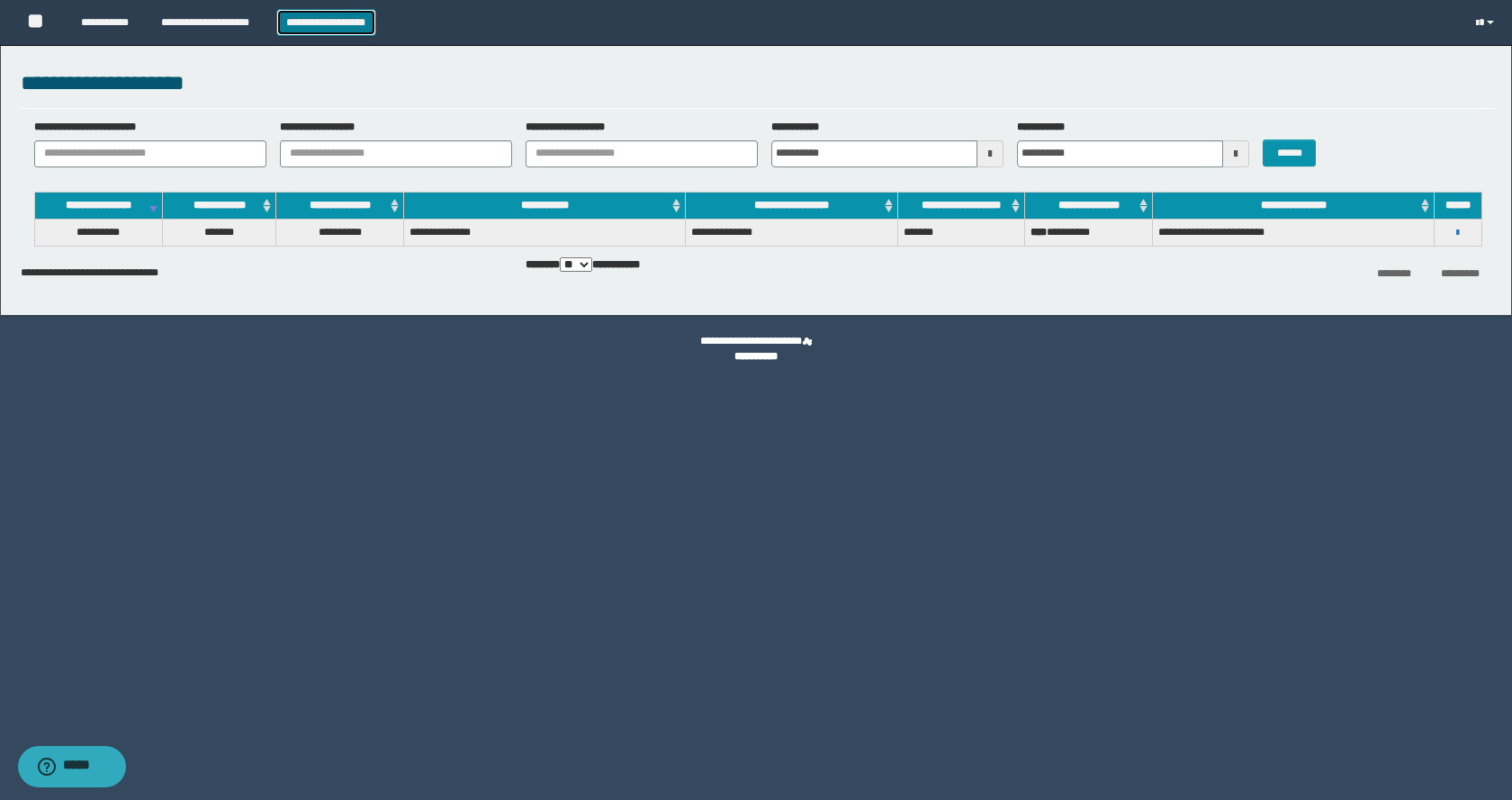 click on "**********" at bounding box center (326, 22) 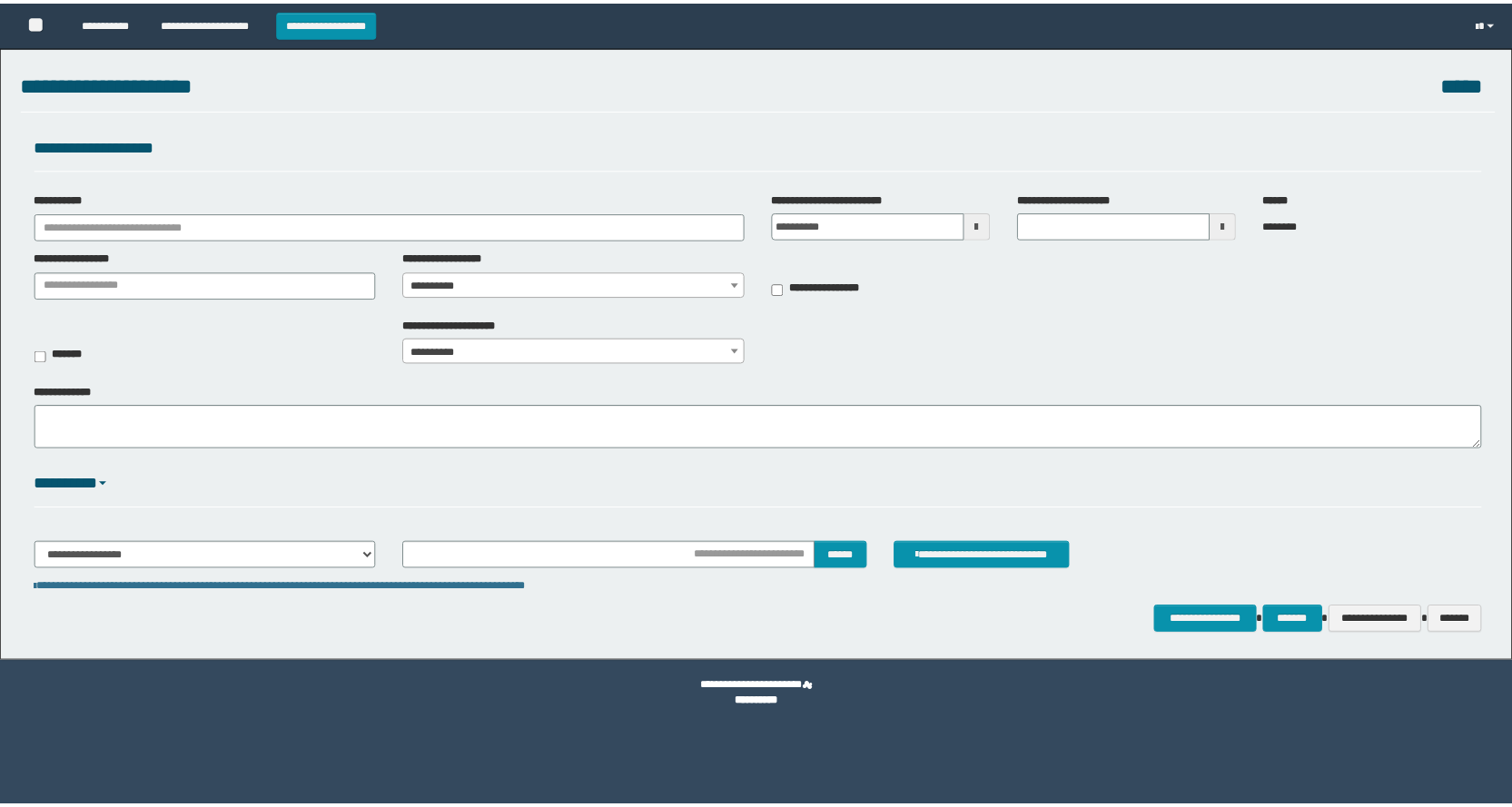scroll, scrollTop: 0, scrollLeft: 0, axis: both 